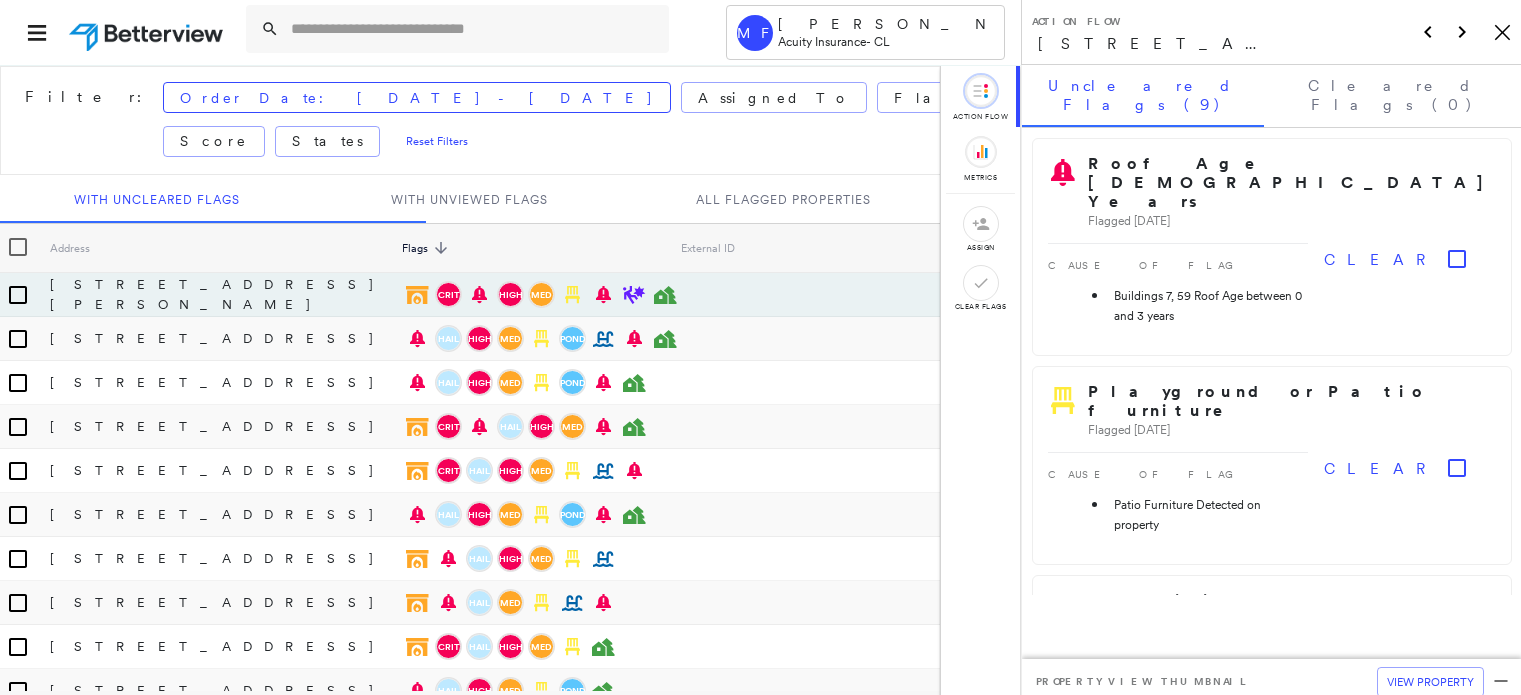 scroll, scrollTop: 0, scrollLeft: 0, axis: both 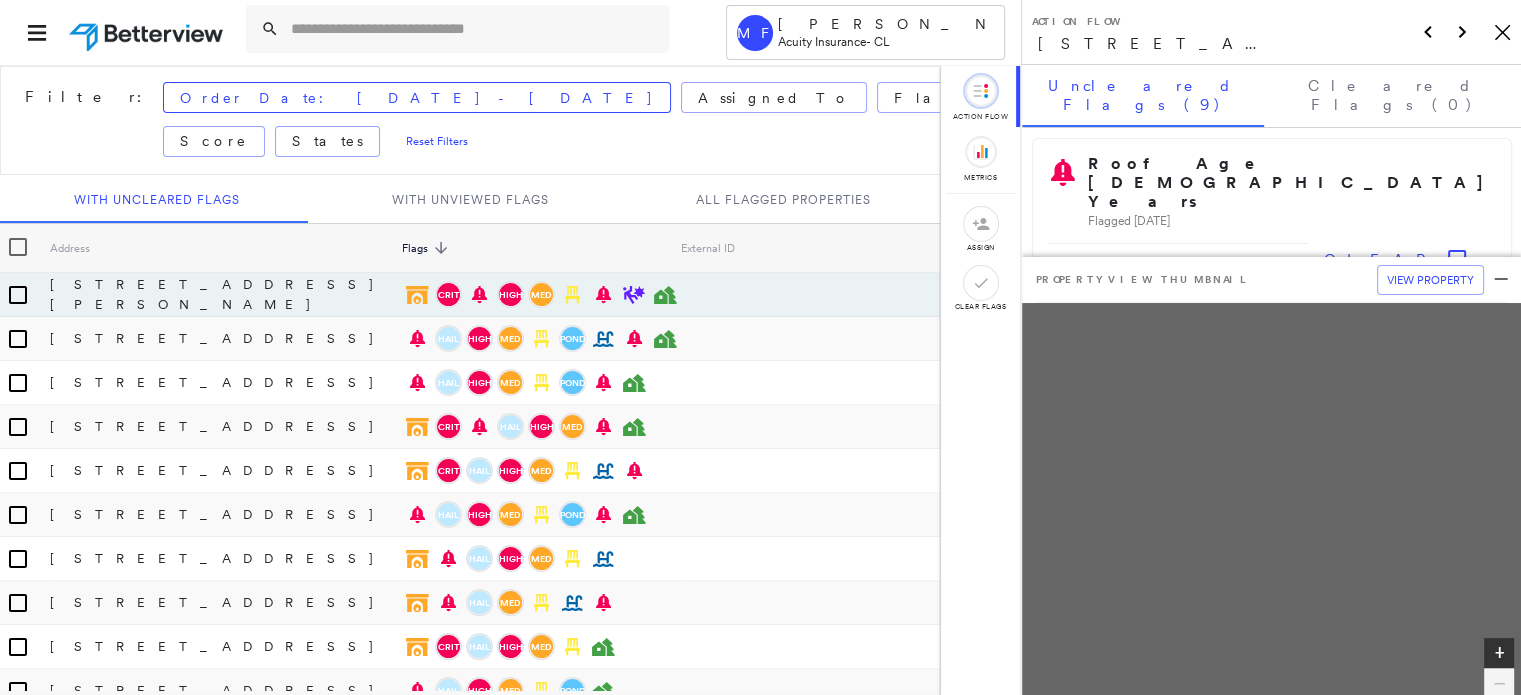click on "MF [PERSON_NAME] Acuity Insurance  -   CL" at bounding box center (510, 32) 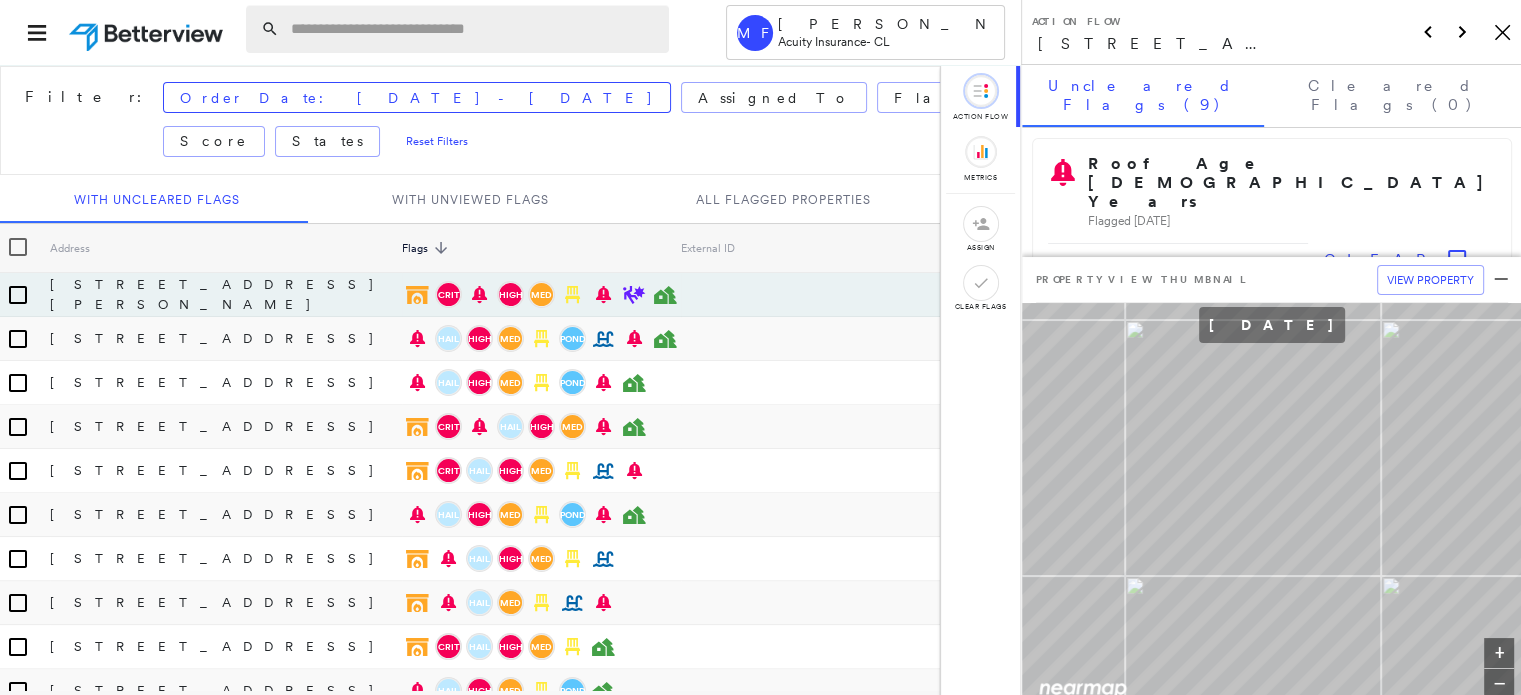 click at bounding box center (474, 29) 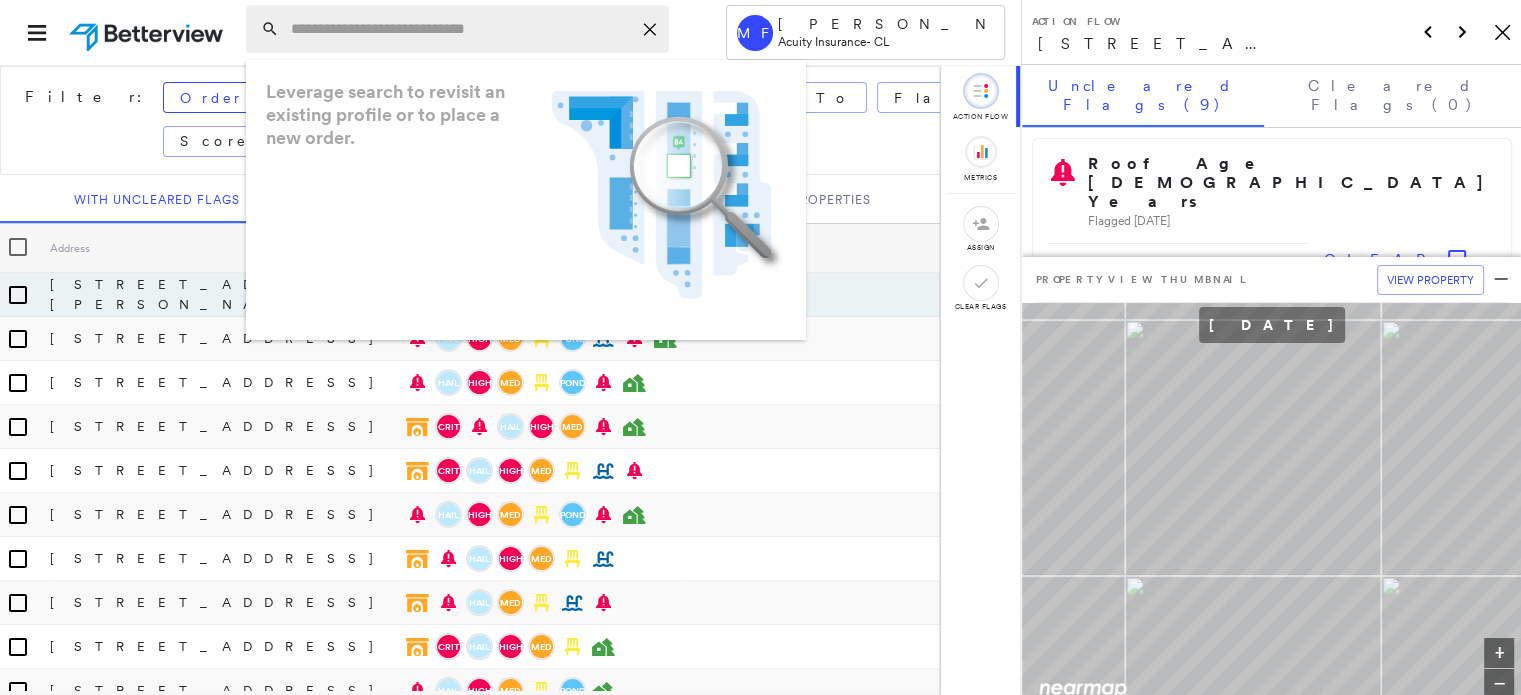 paste on "**********" 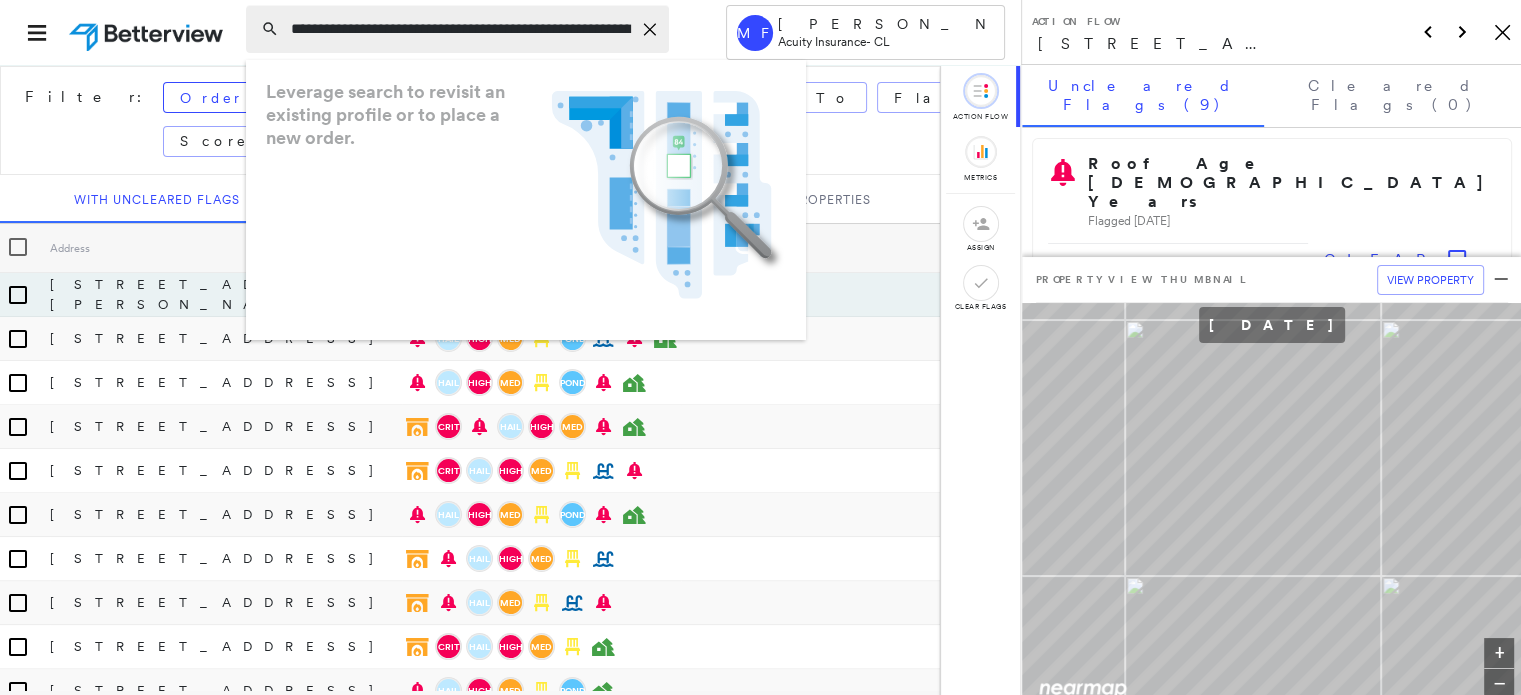 scroll, scrollTop: 0, scrollLeft: 44, axis: horizontal 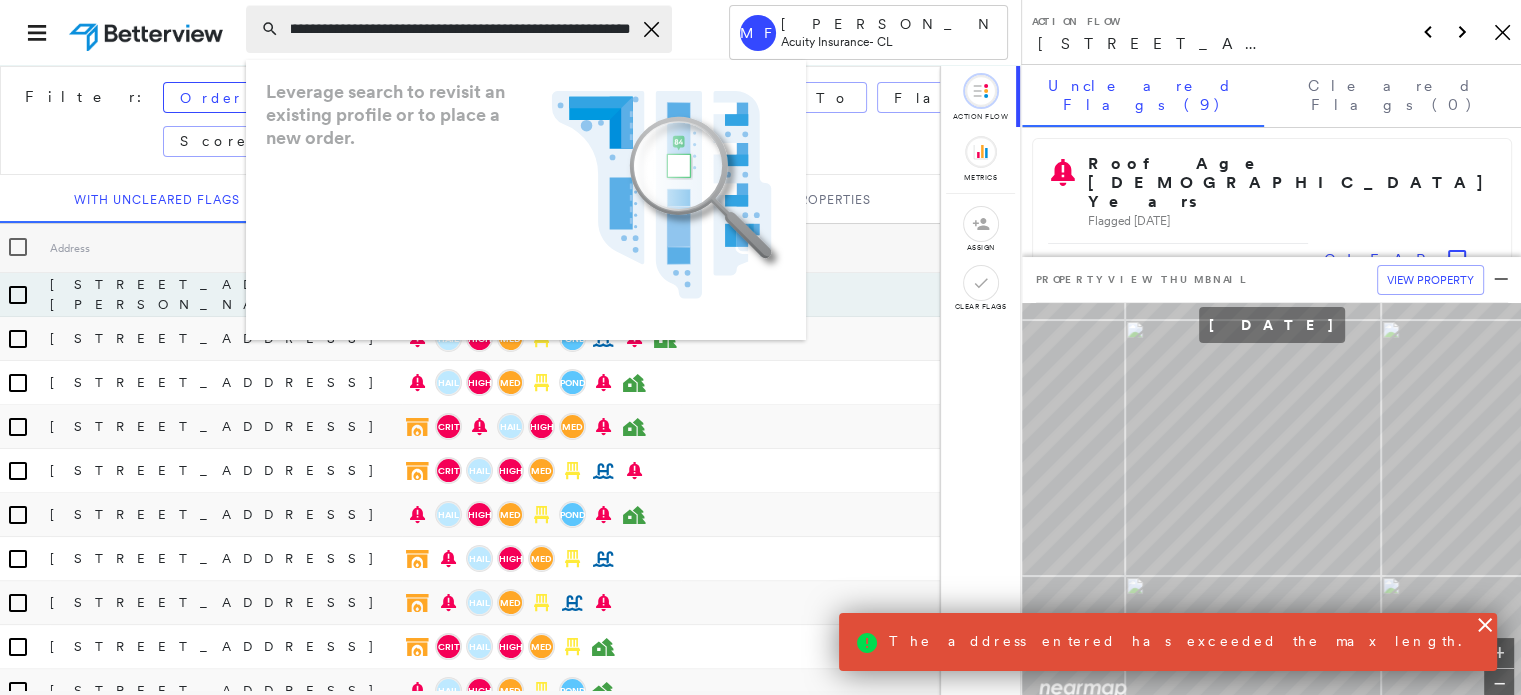 click on "**********" at bounding box center (461, 29) 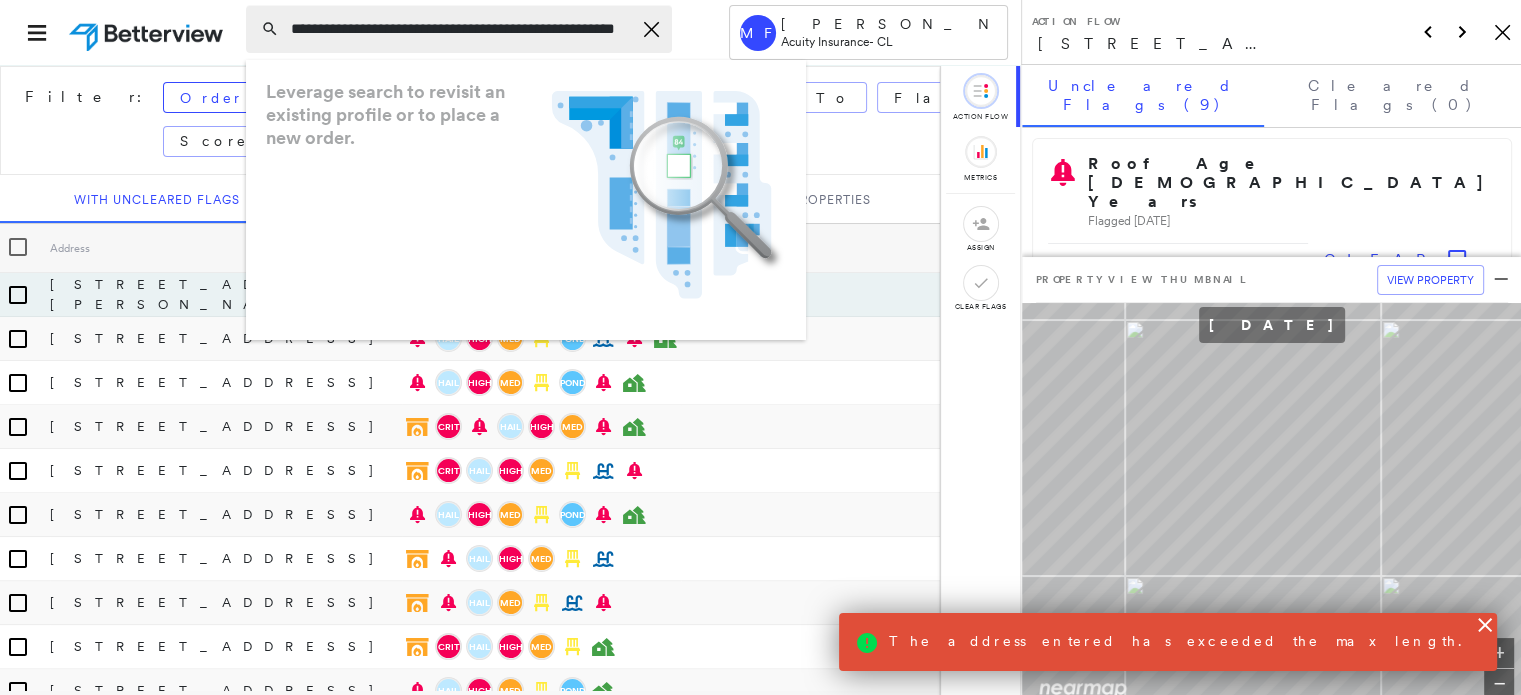 type on "**********" 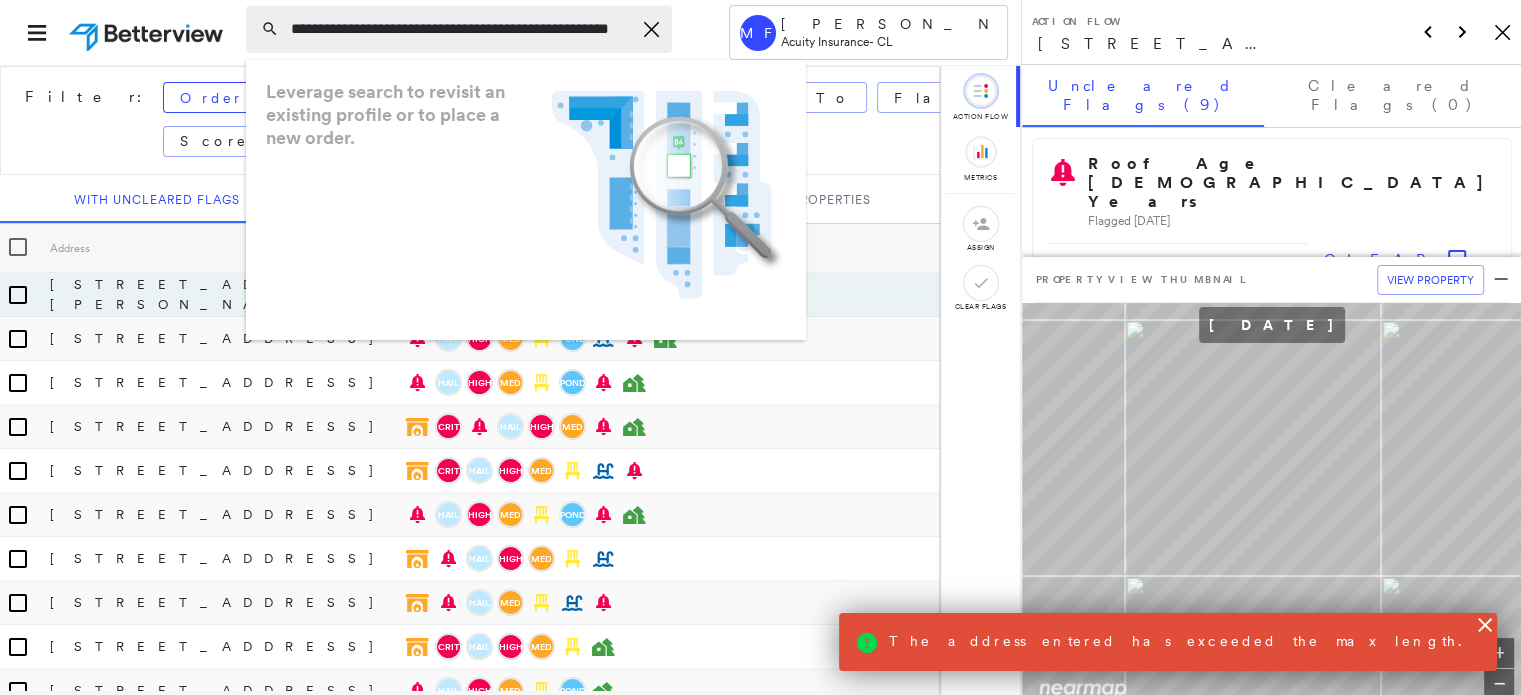 scroll, scrollTop: 0, scrollLeft: 15, axis: horizontal 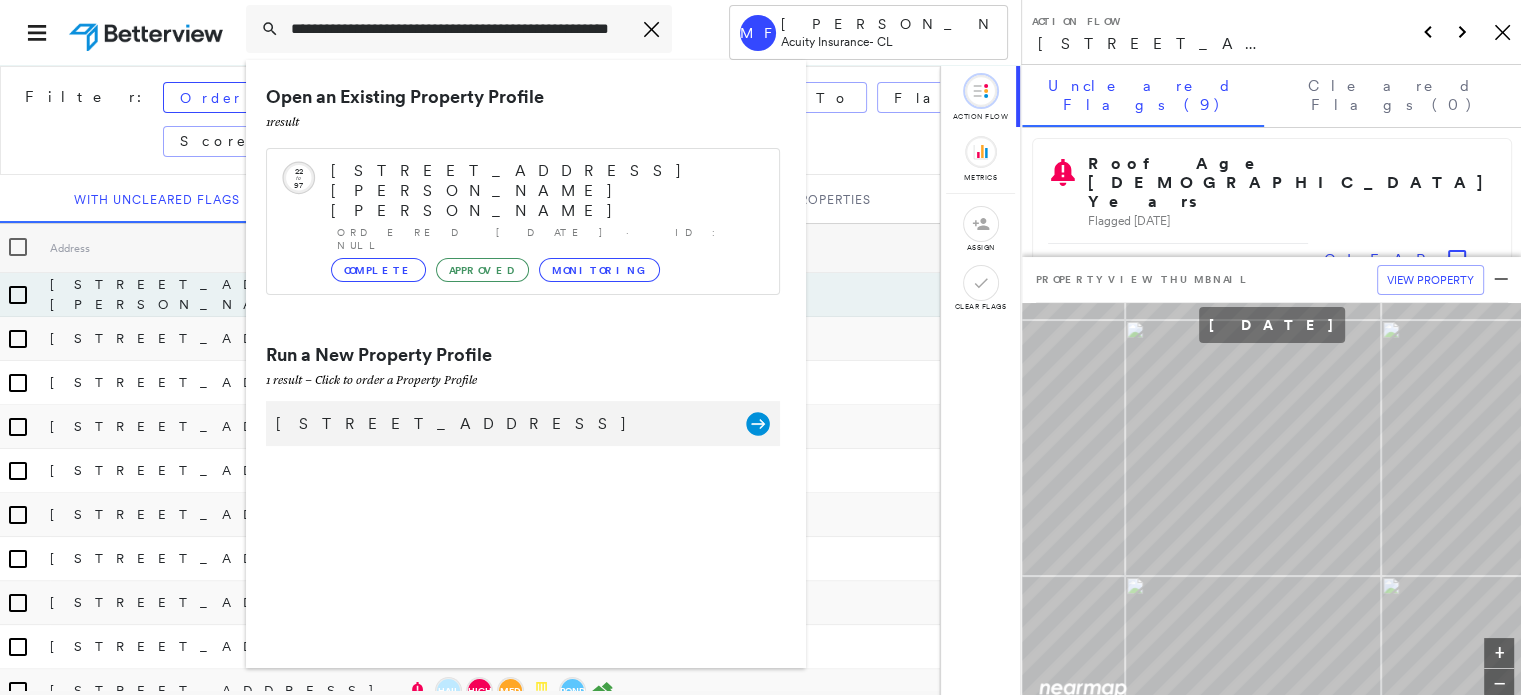 click on "[STREET_ADDRESS]" at bounding box center [501, 424] 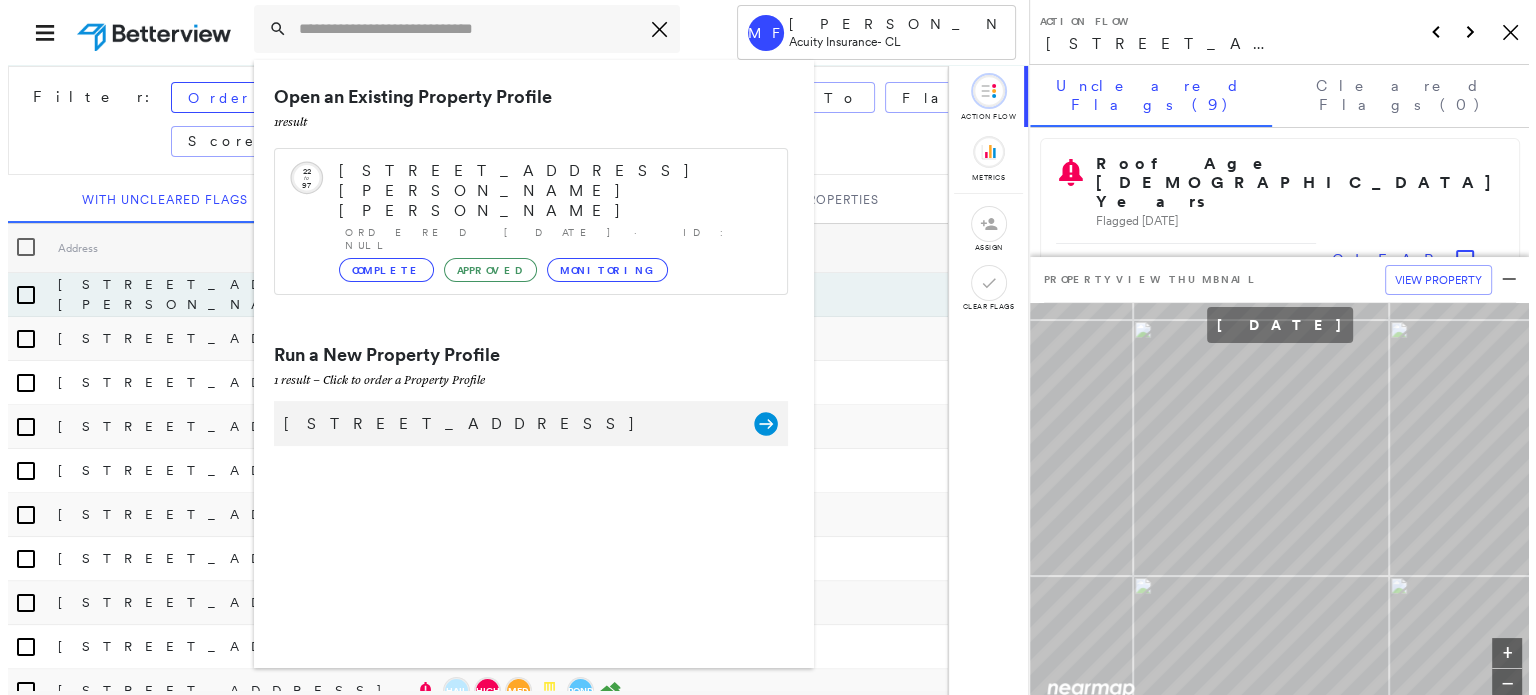 scroll, scrollTop: 0, scrollLeft: 0, axis: both 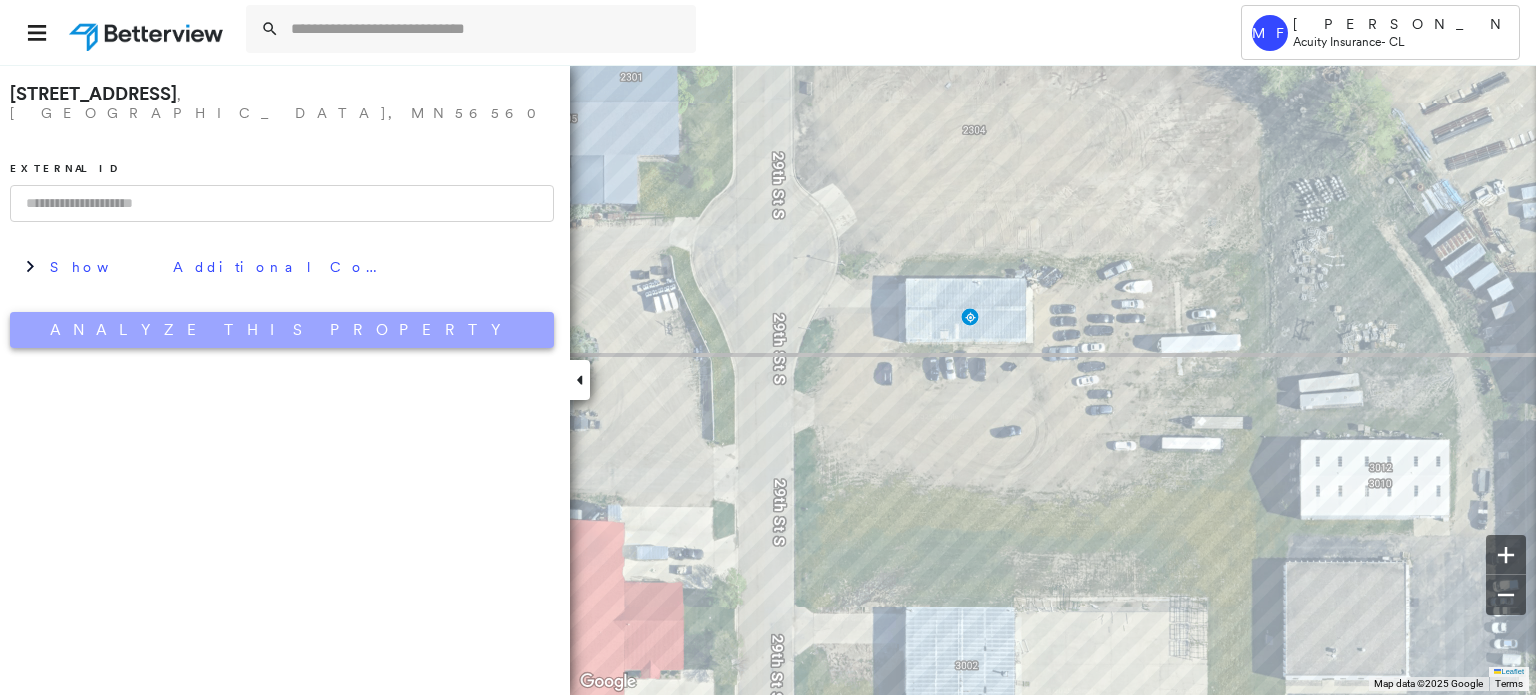 click on "Analyze This Property" at bounding box center (282, 330) 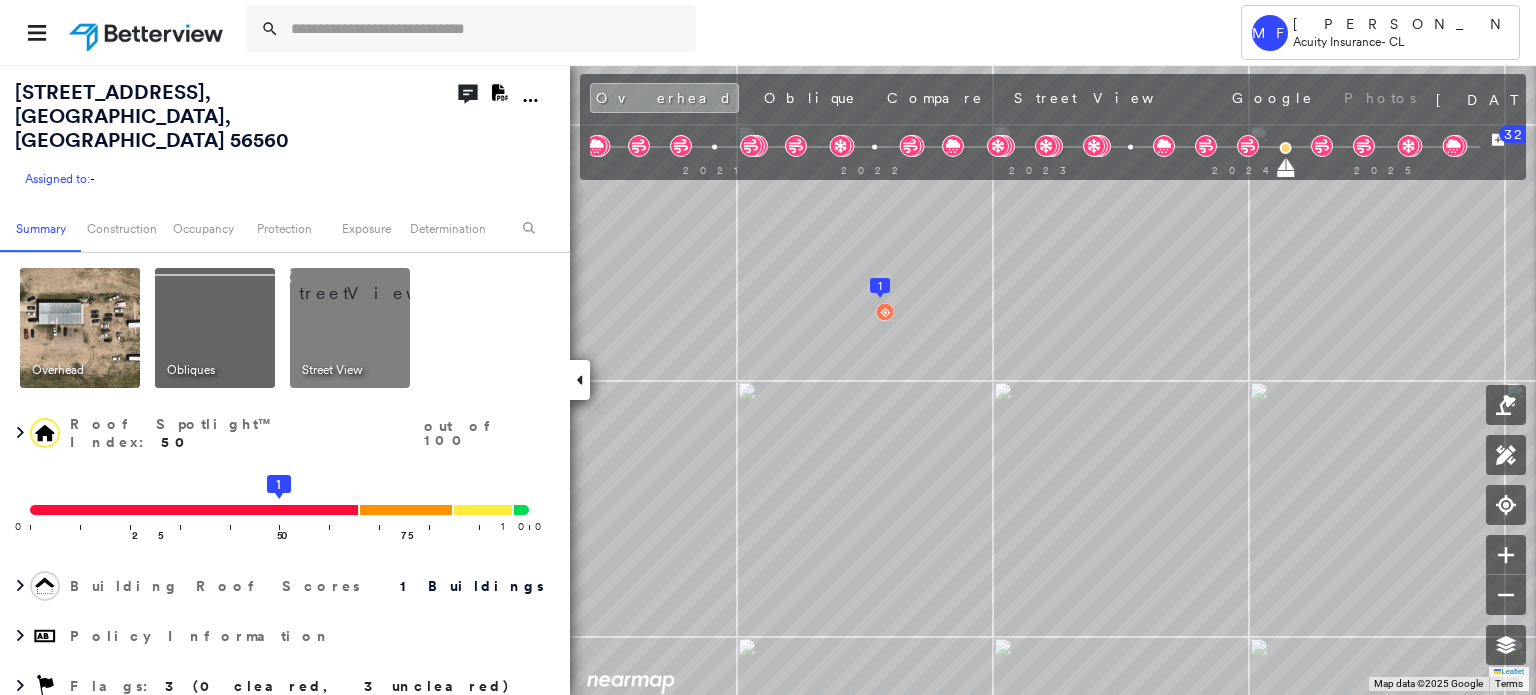 click on "Download PDF Report" 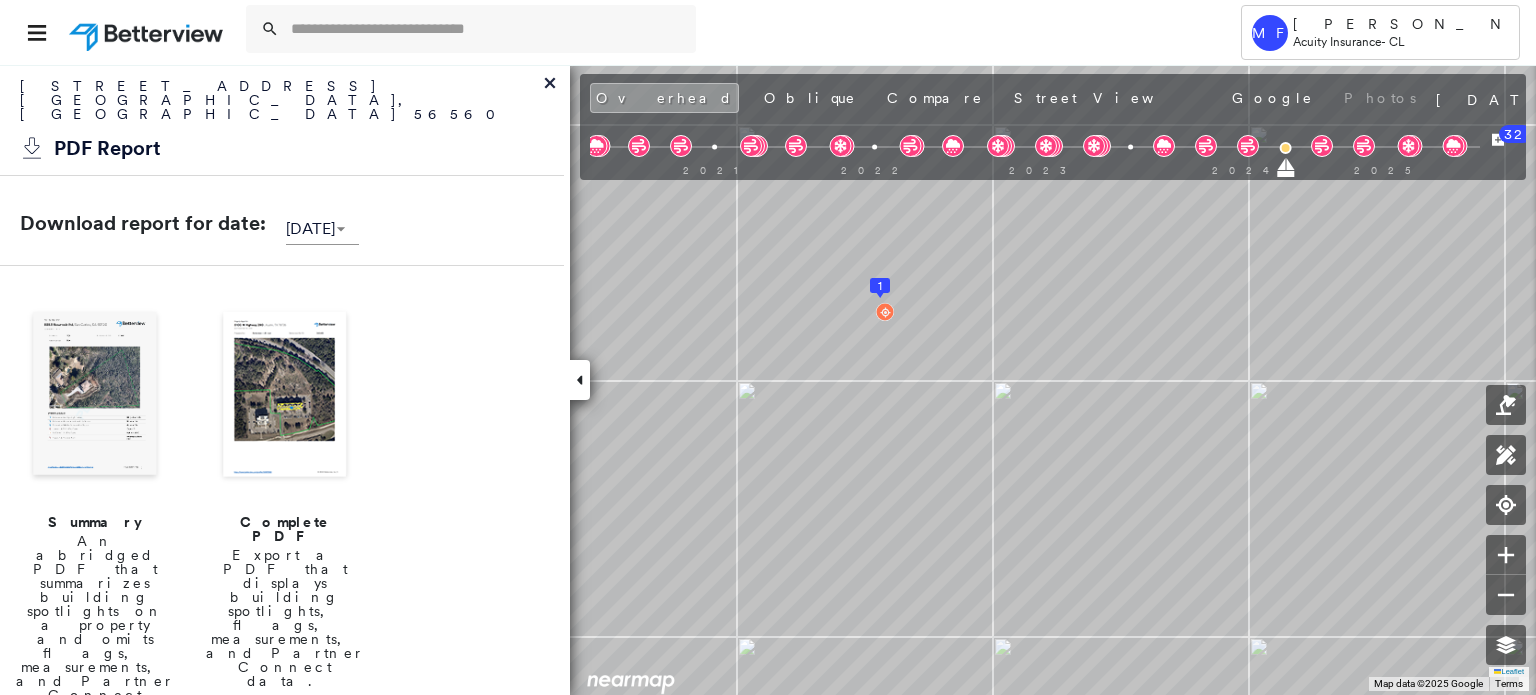 click at bounding box center [285, 396] 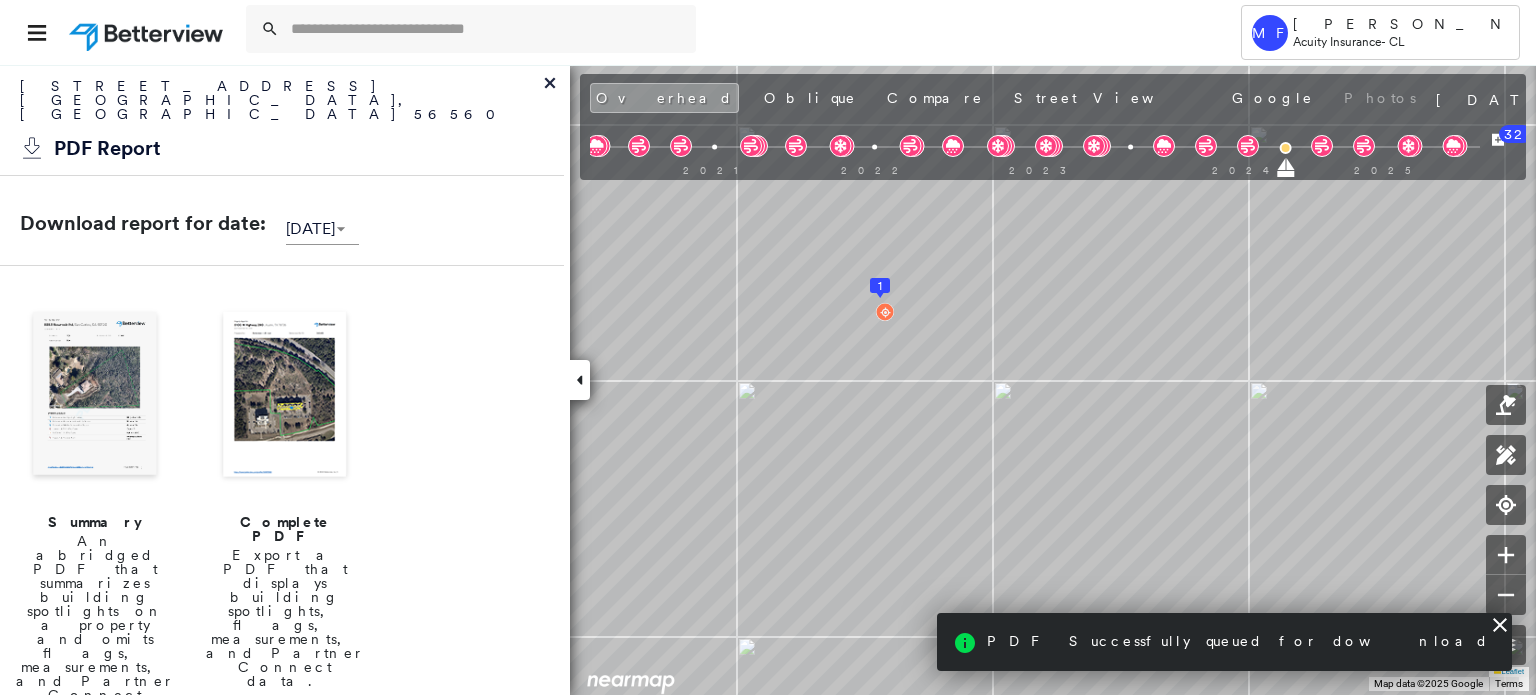 click at bounding box center (285, 396) 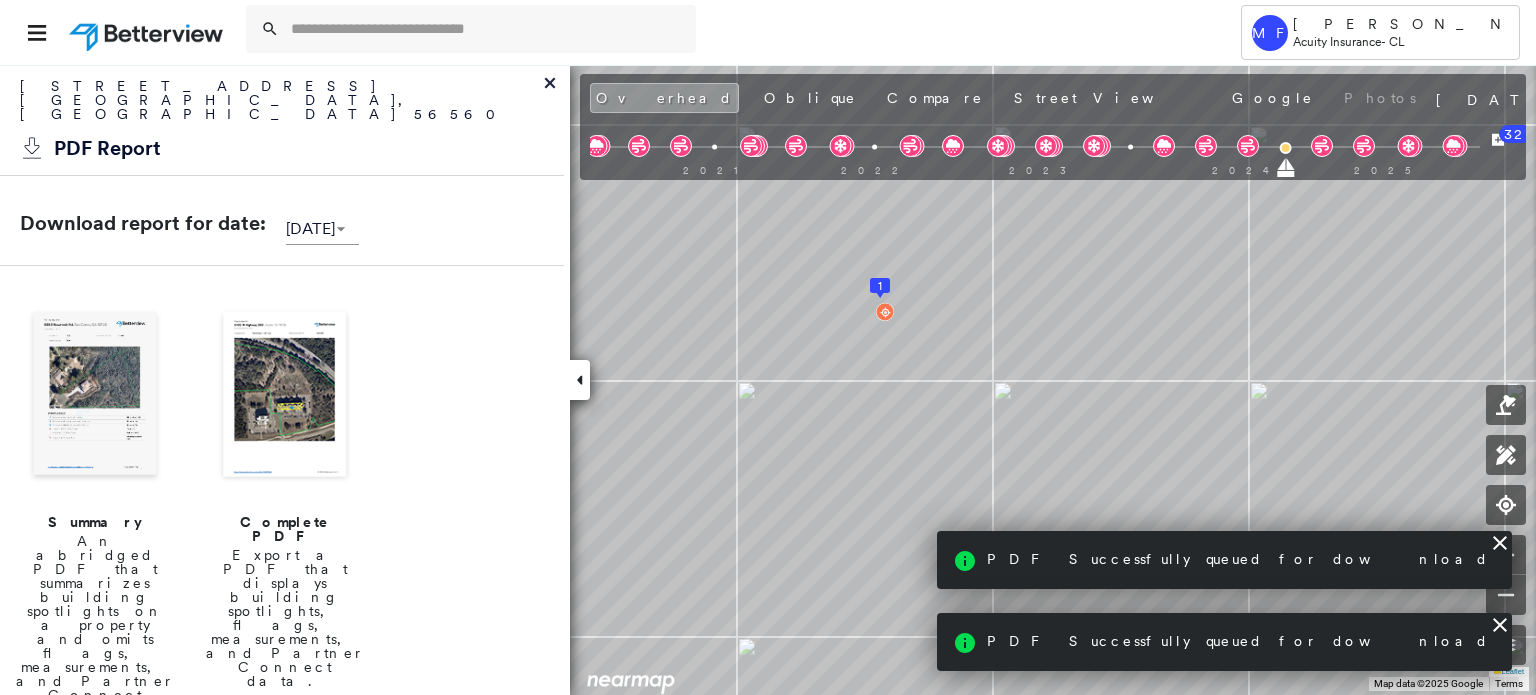click 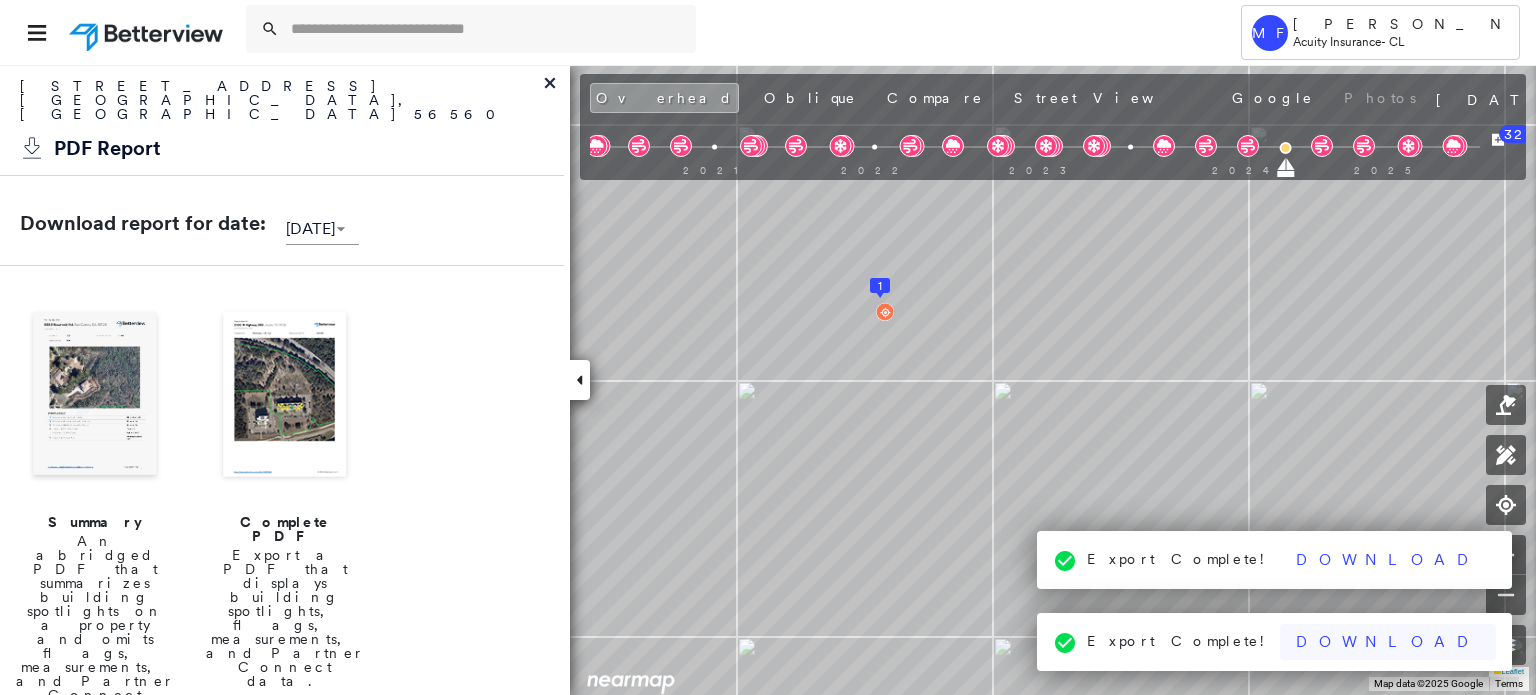 click on "Download" at bounding box center (1388, 642) 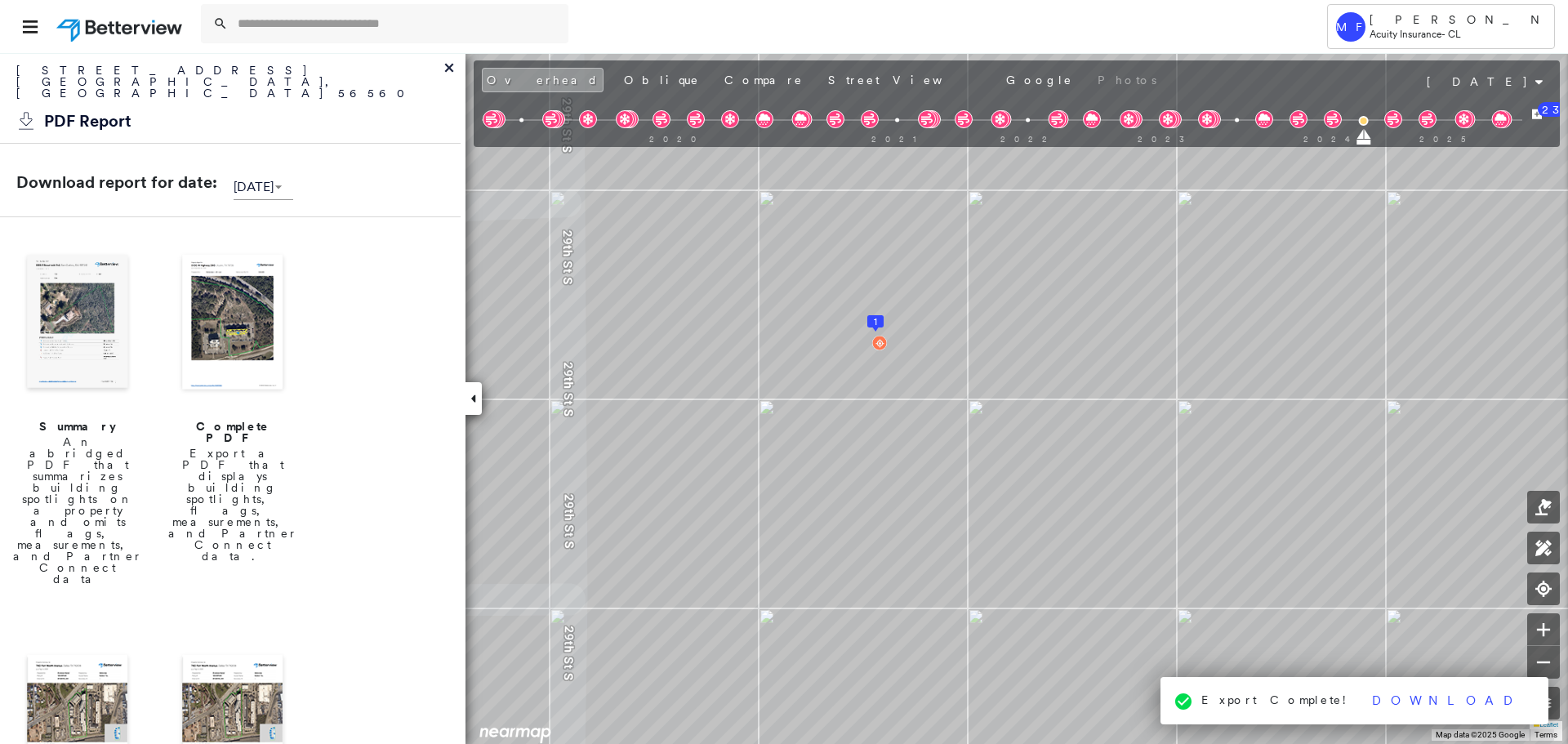 click 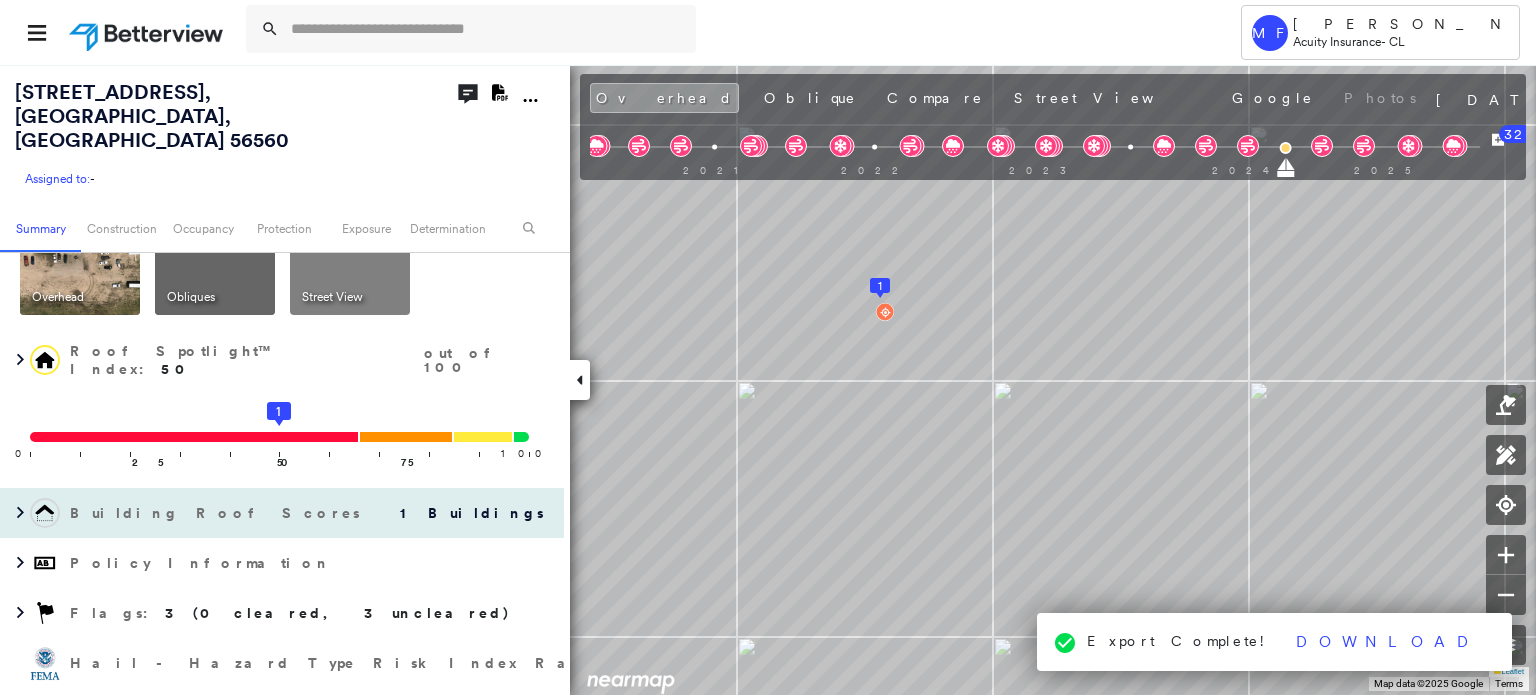 scroll, scrollTop: 200, scrollLeft: 0, axis: vertical 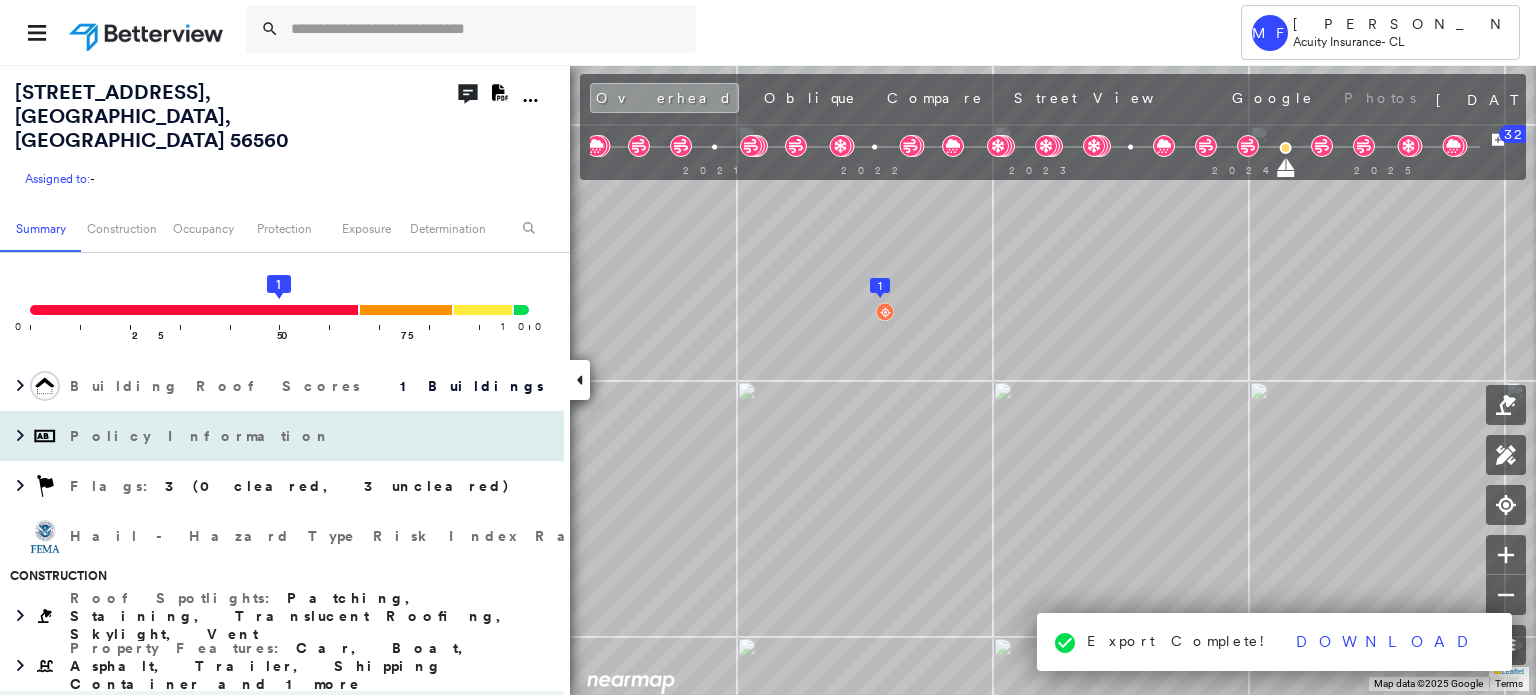 click on "Policy Information" at bounding box center (202, 436) 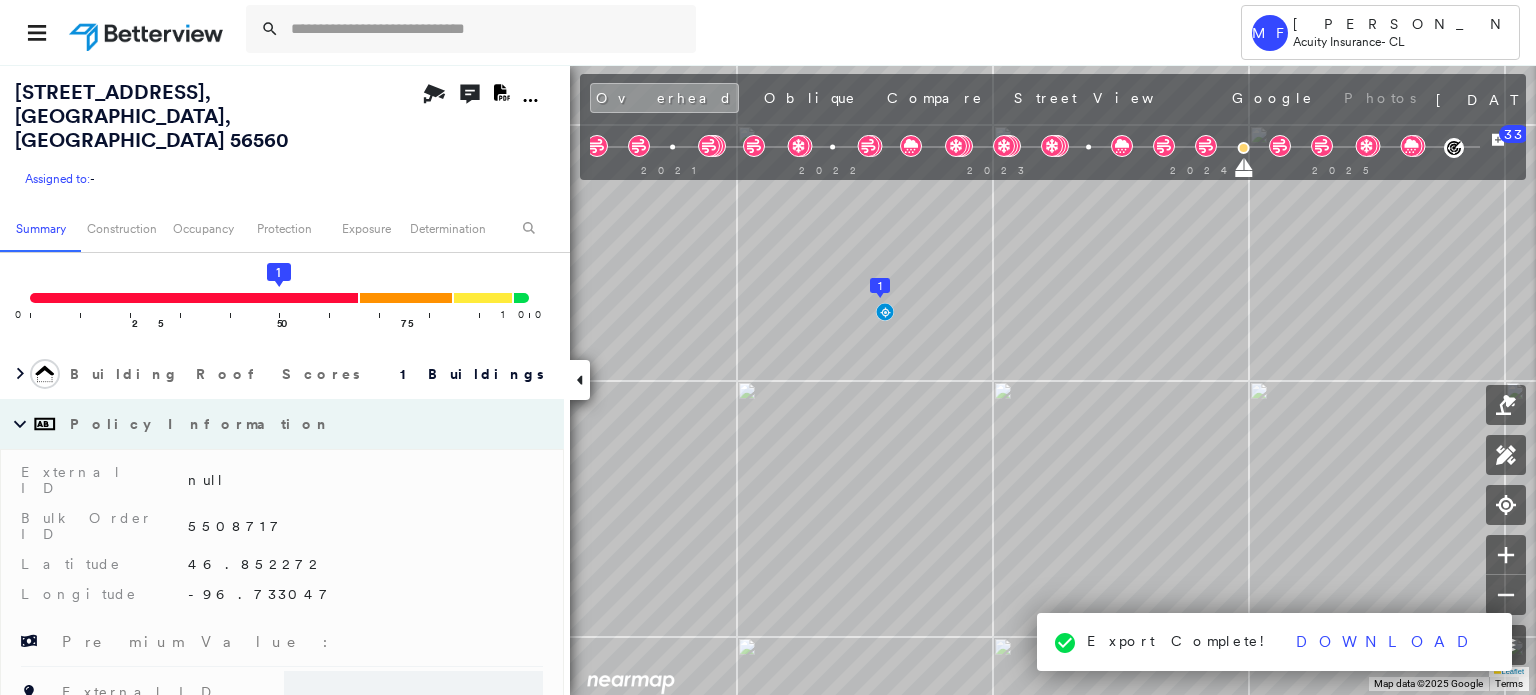 scroll, scrollTop: 206, scrollLeft: 0, axis: vertical 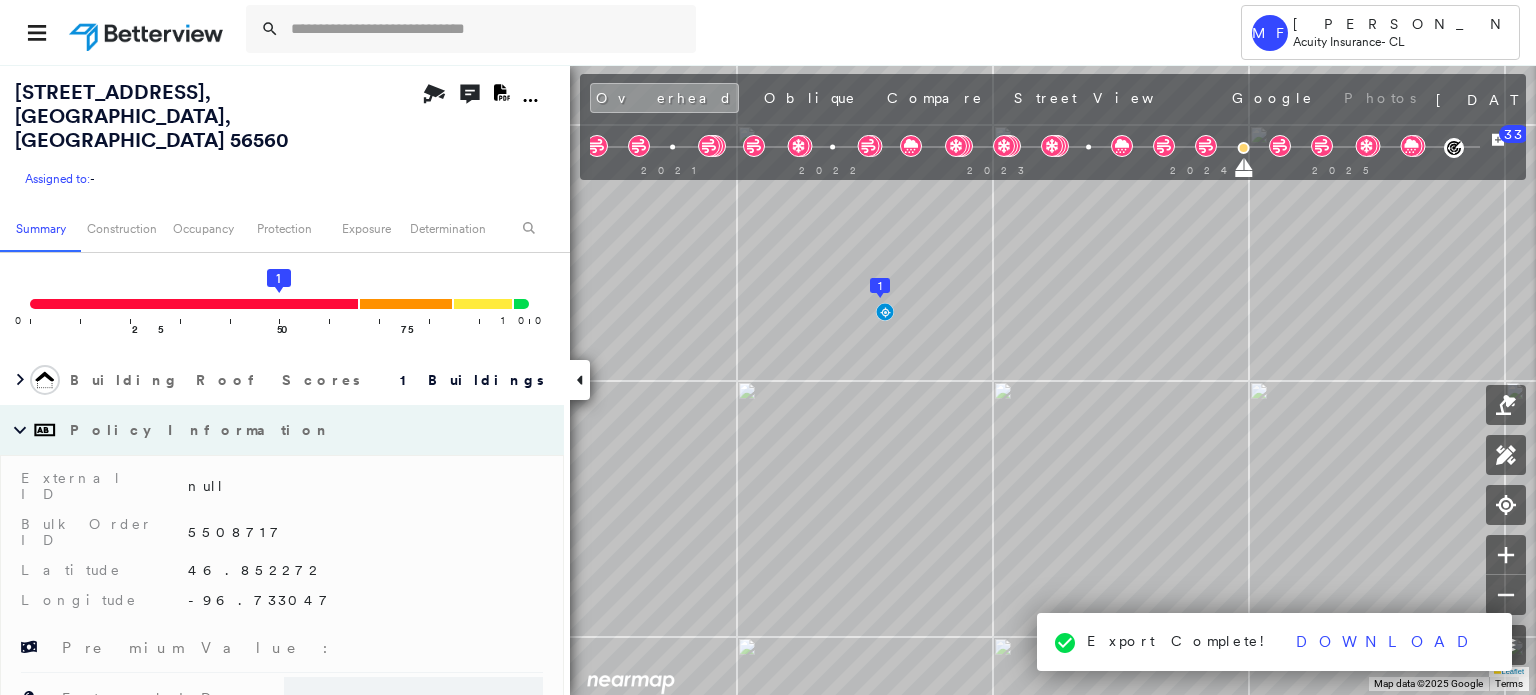 click on "Policy Information" at bounding box center (202, 430) 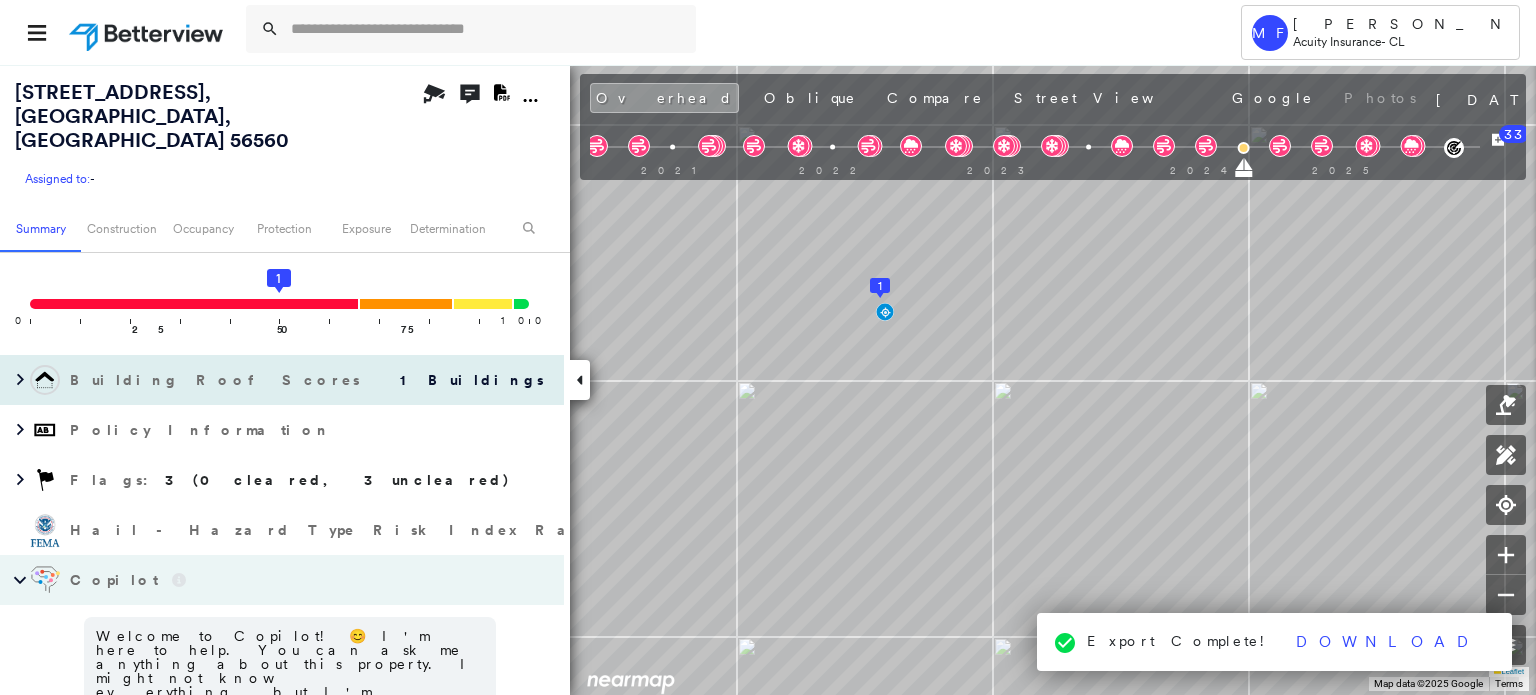 click on "Building Roof Scores" at bounding box center (217, 380) 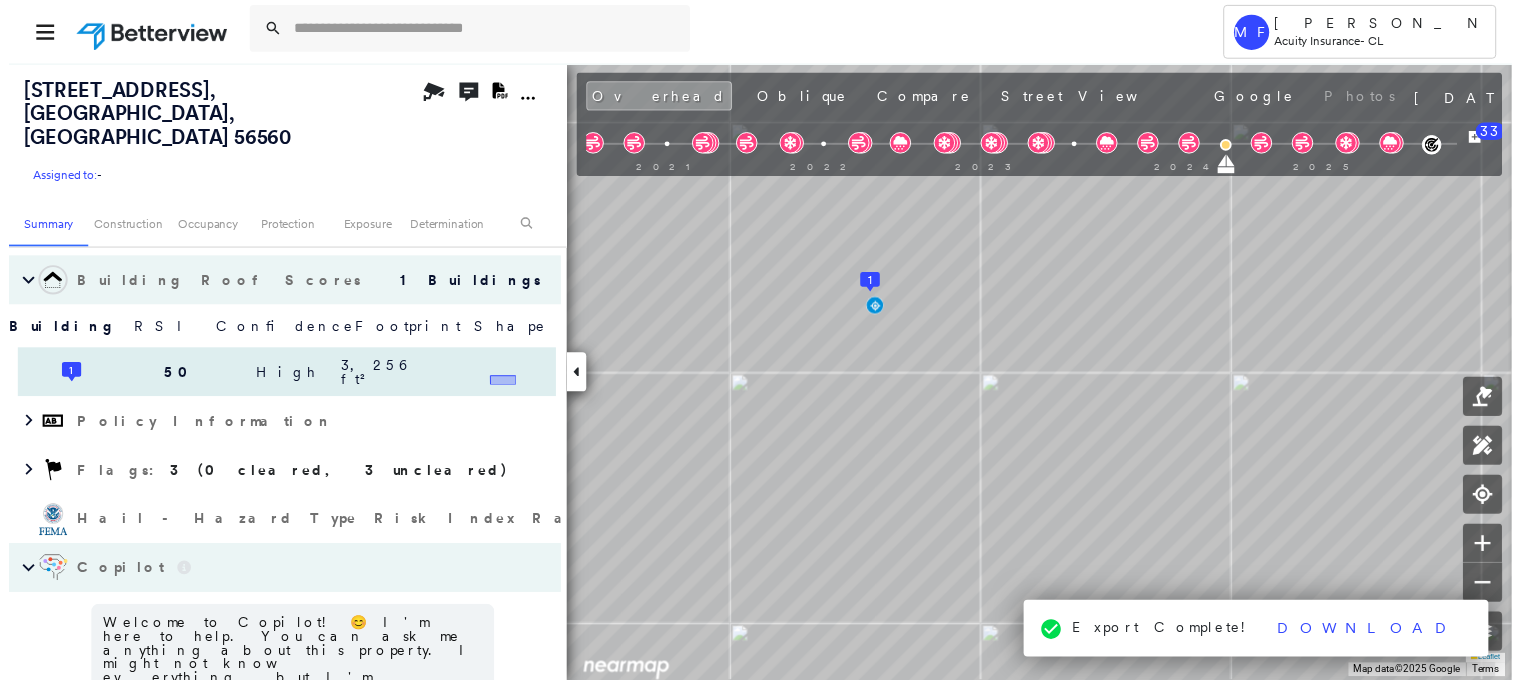scroll, scrollTop: 200, scrollLeft: 0, axis: vertical 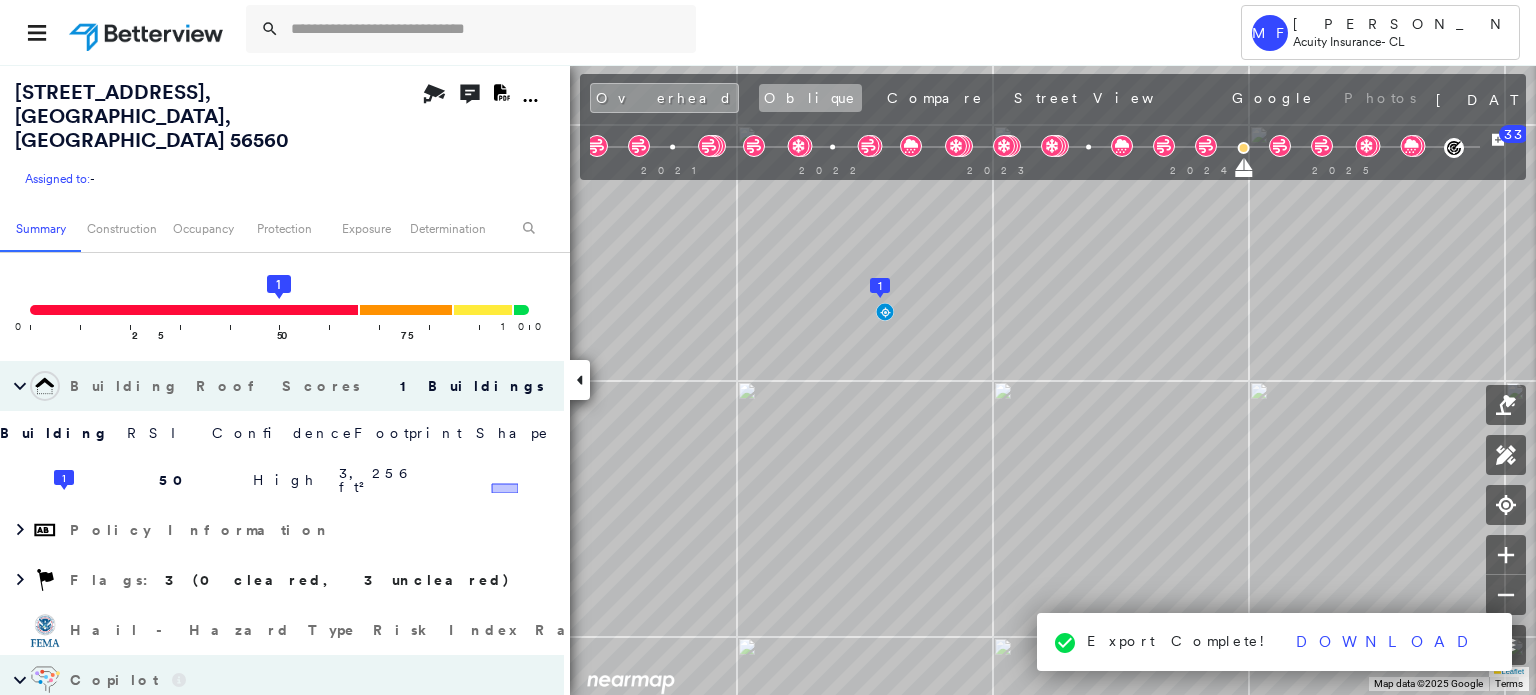 click on "Oblique" at bounding box center [810, 98] 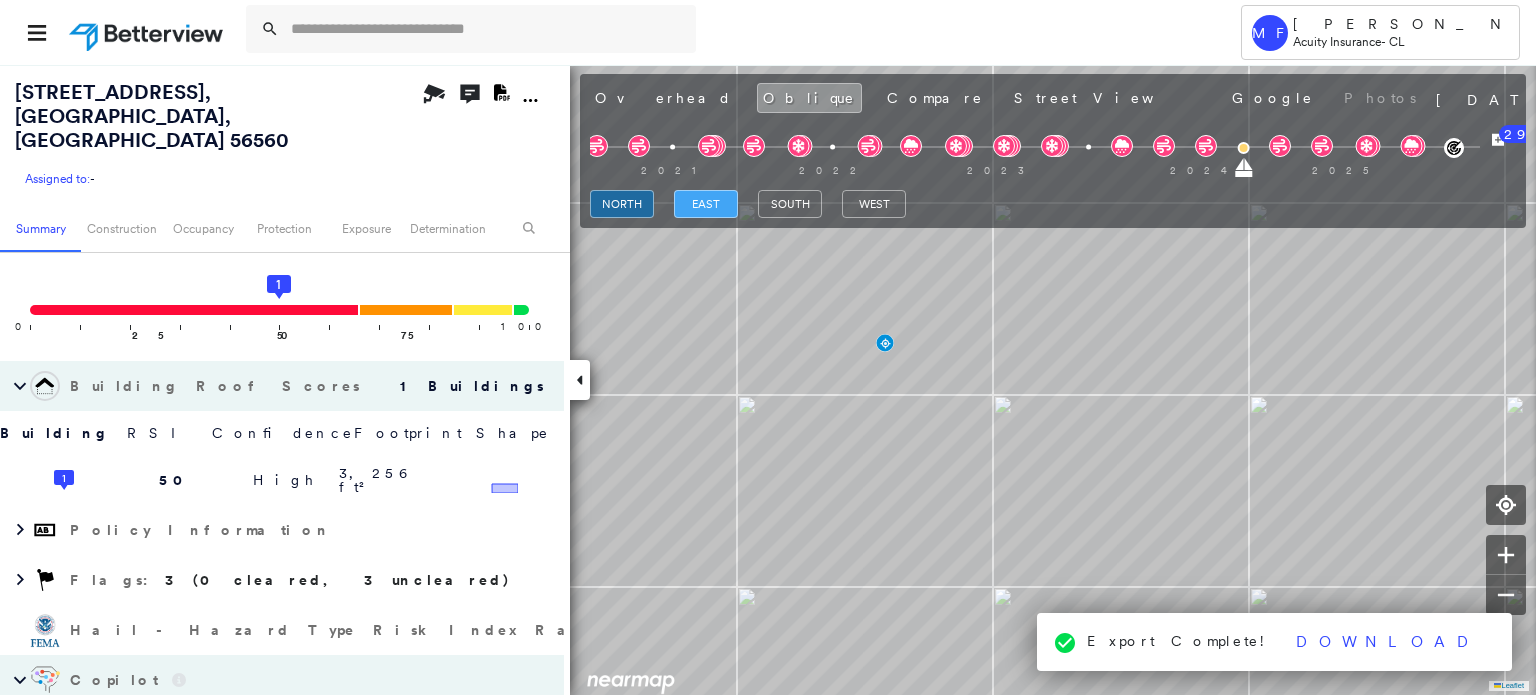 click on "east" at bounding box center (706, 204) 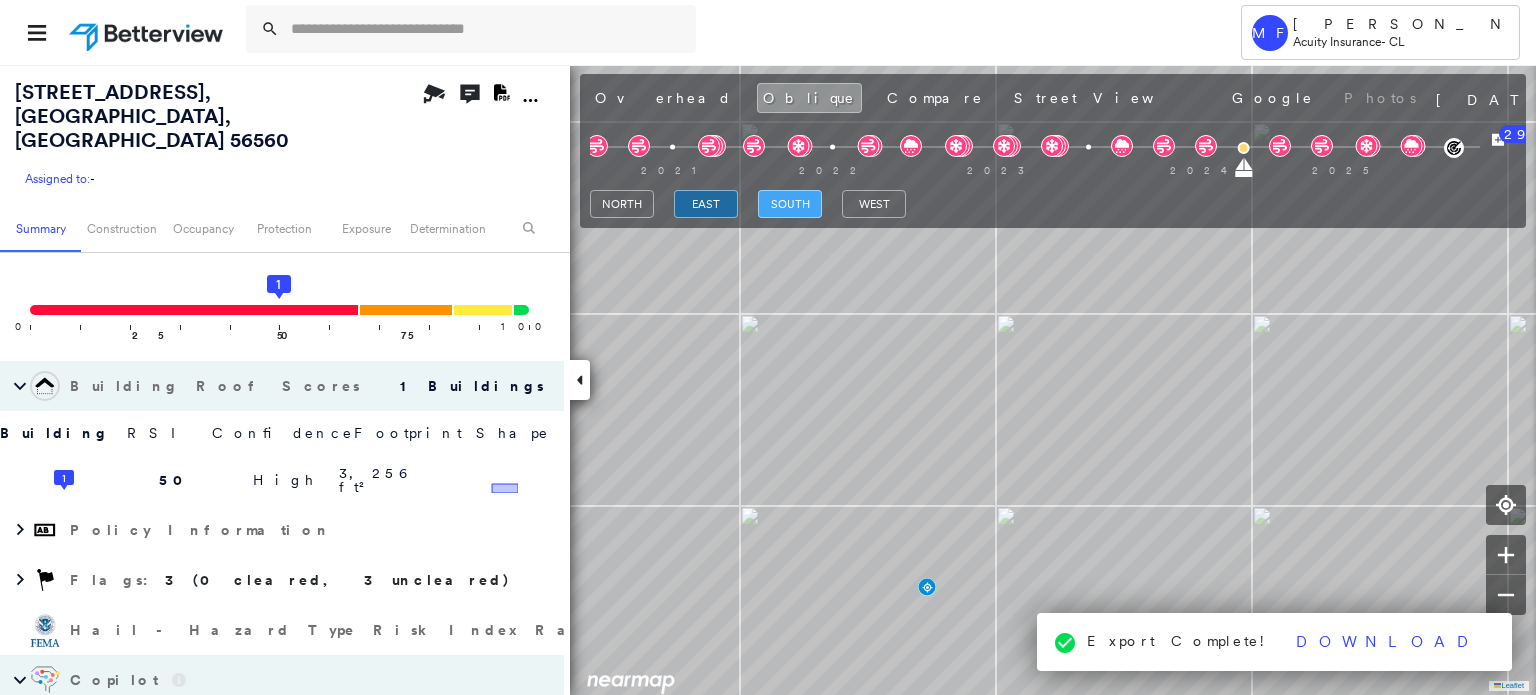 click on "south" at bounding box center [790, 204] 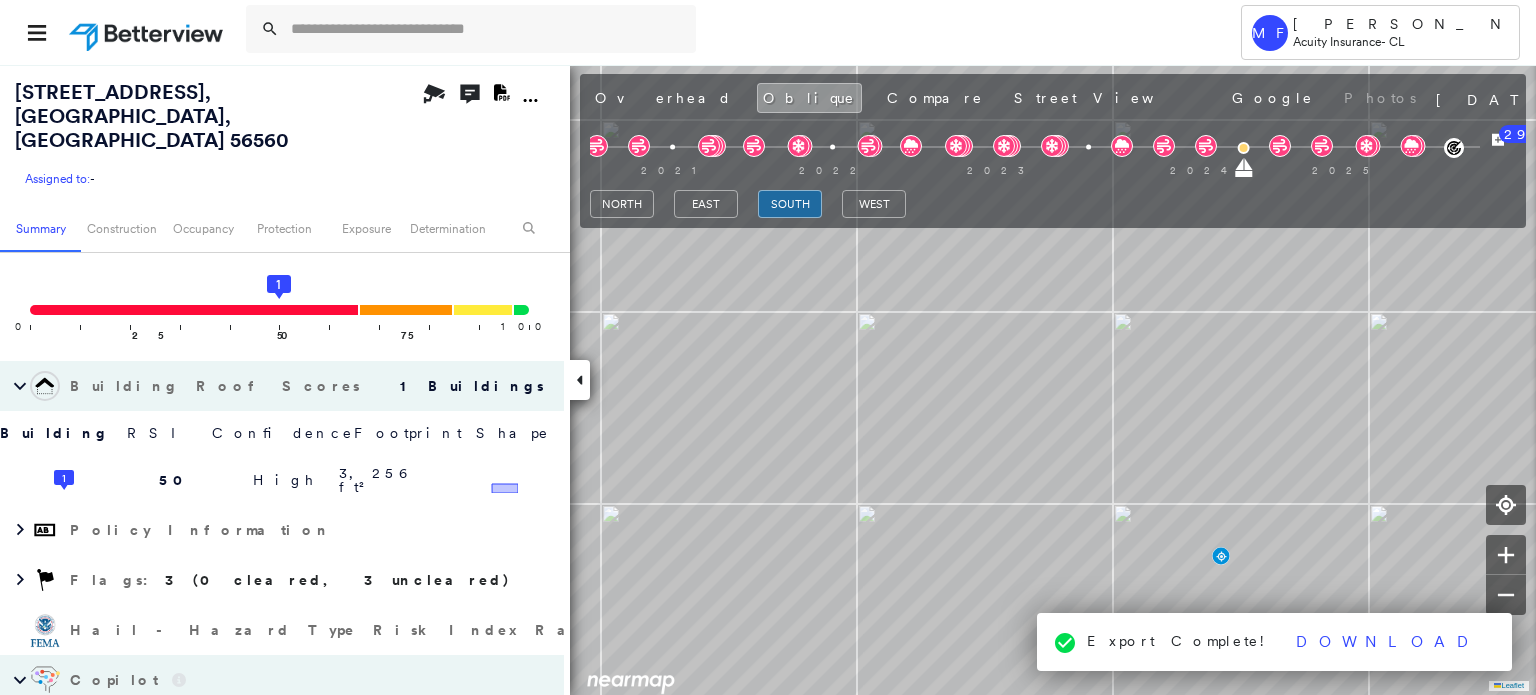 click on "[GEOGRAPHIC_DATA]" at bounding box center (1053, 204) 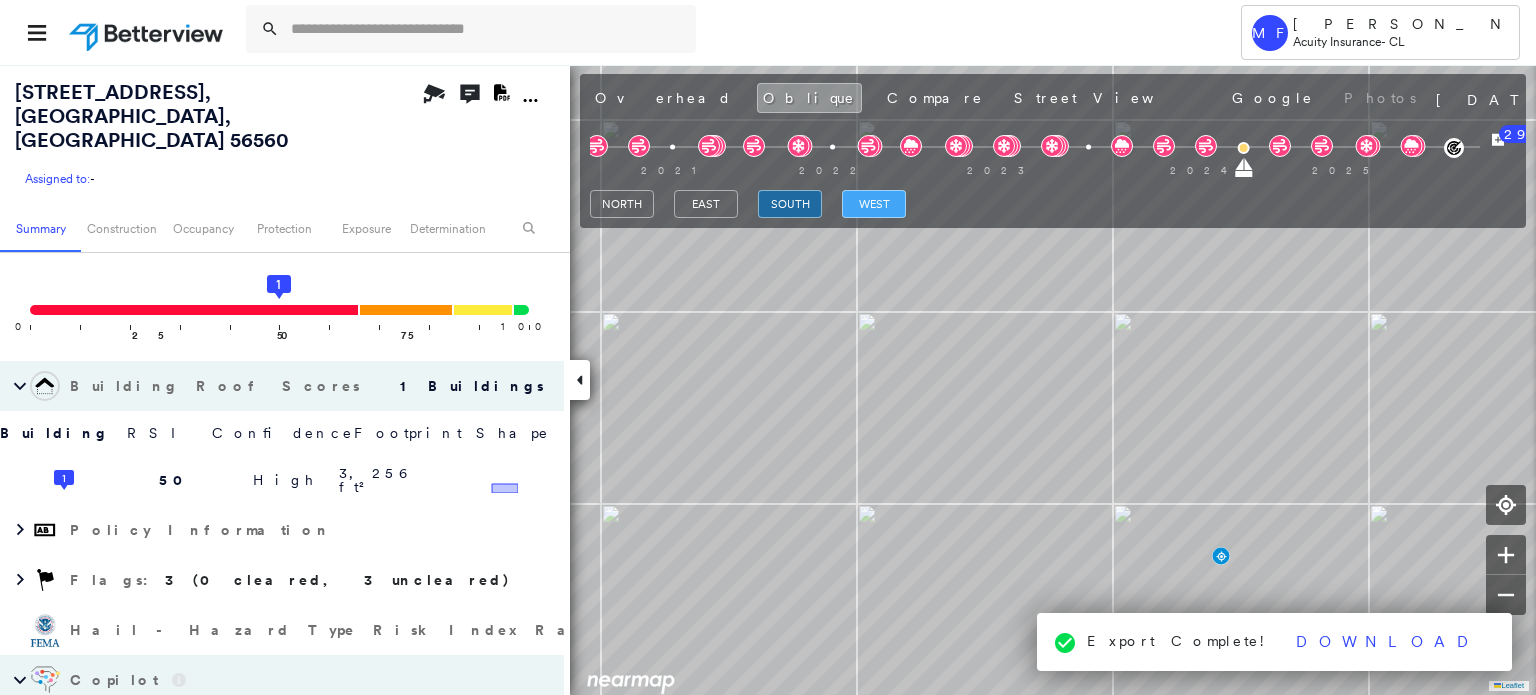 click on "west" at bounding box center (874, 204) 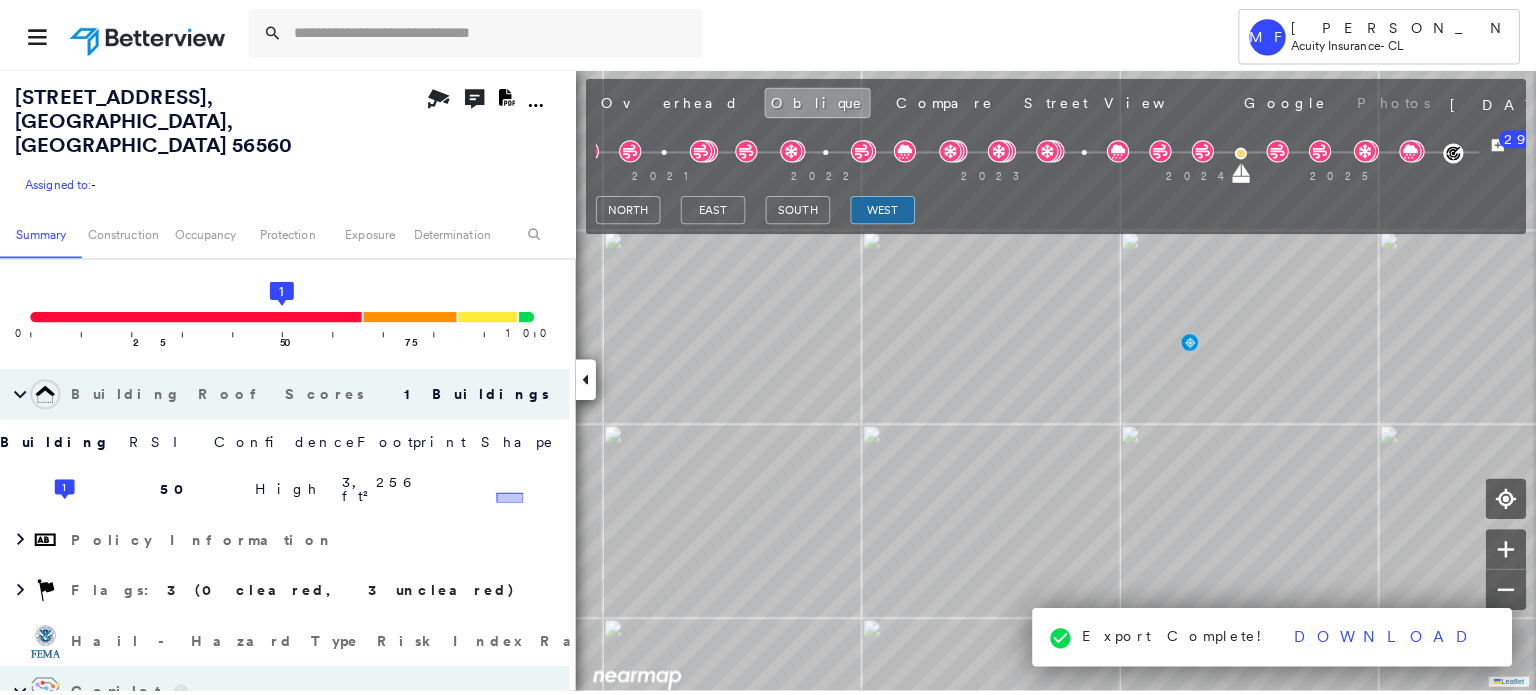 scroll, scrollTop: 0, scrollLeft: 0, axis: both 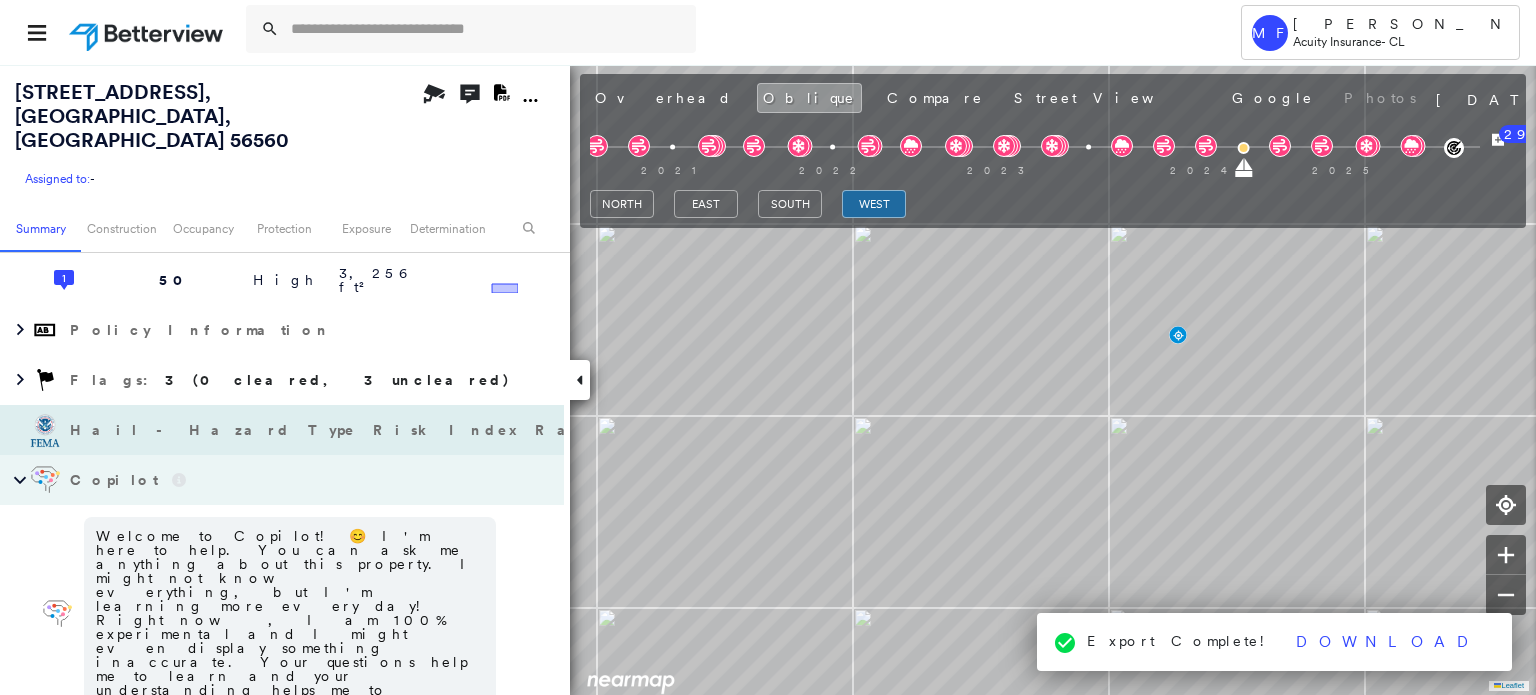 click on "Hail - Hazard Type Risk Index Rating :  Relatively Moderate" at bounding box center [282, 430] 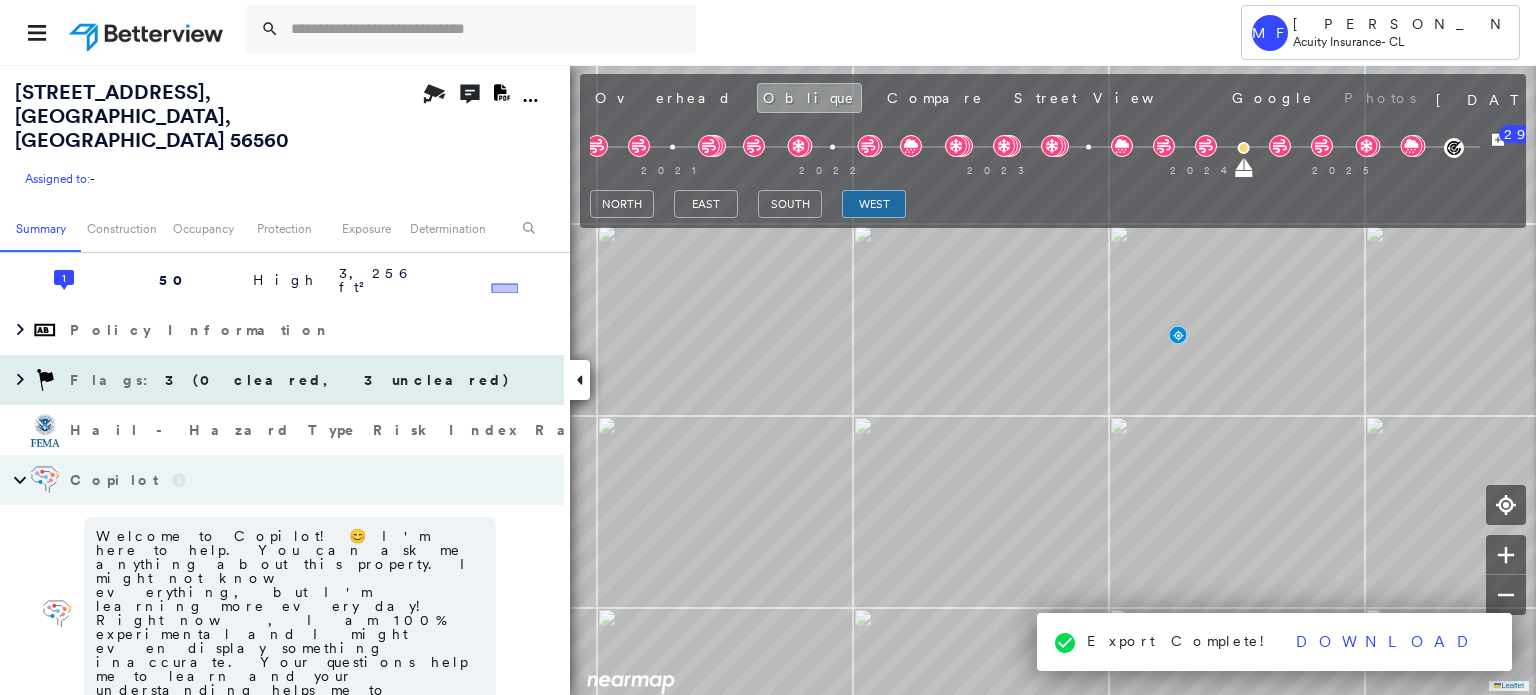 click on "Flags :  3 (0 cleared, 3 uncleared)" at bounding box center (282, 380) 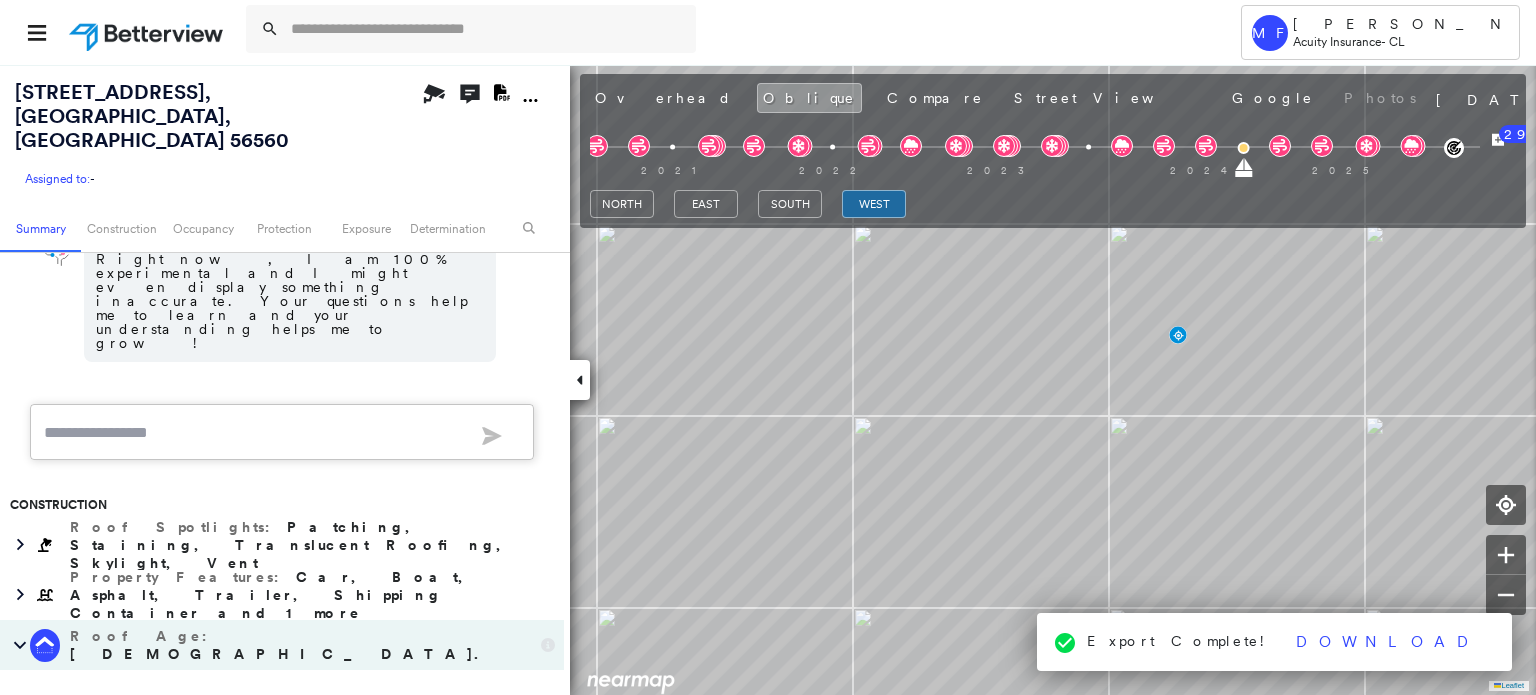 scroll, scrollTop: 1038, scrollLeft: 0, axis: vertical 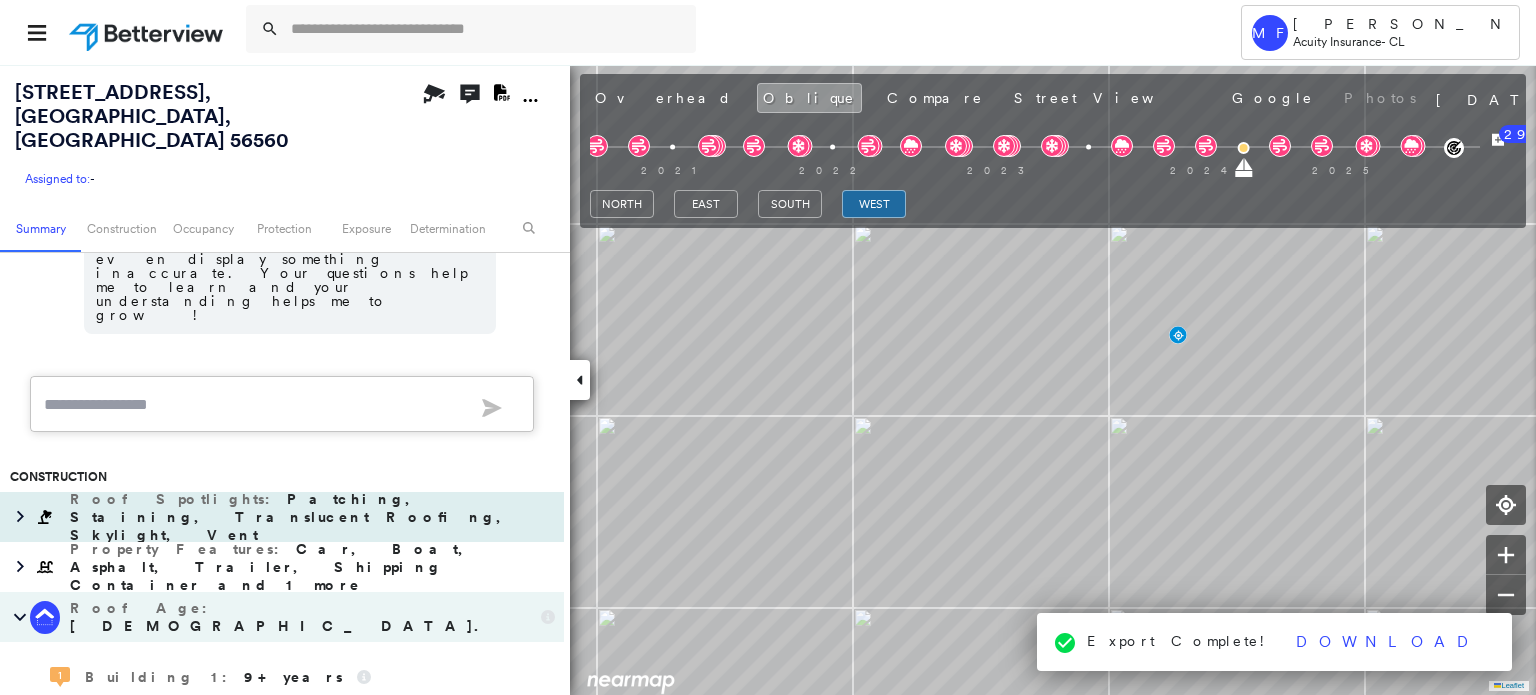 click on "Roof Spotlights :  Patching, Staining, Translucent Roofing, Skylight, Vent" at bounding box center (312, 517) 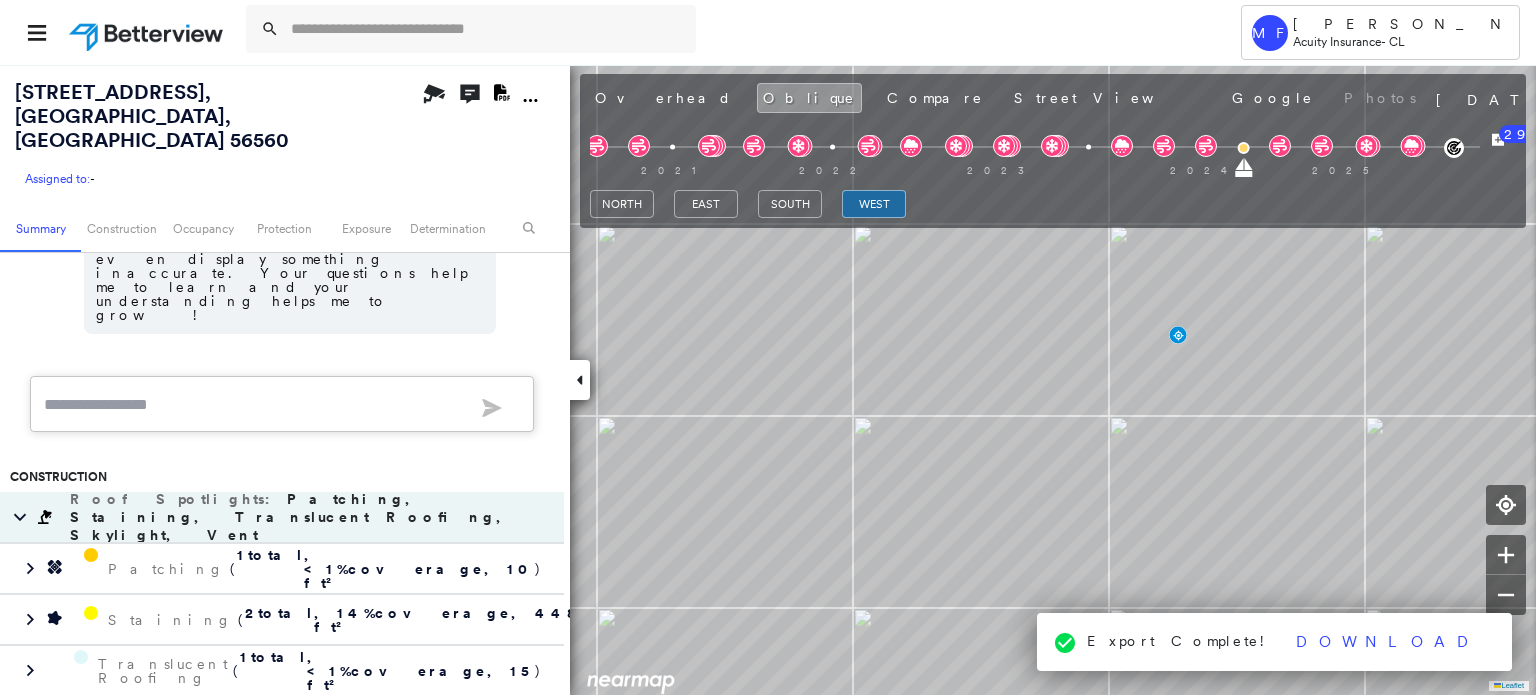 click on "Roof Spotlights :  Patching, Staining, Translucent Roofing, Skylight, Vent" at bounding box center (312, 517) 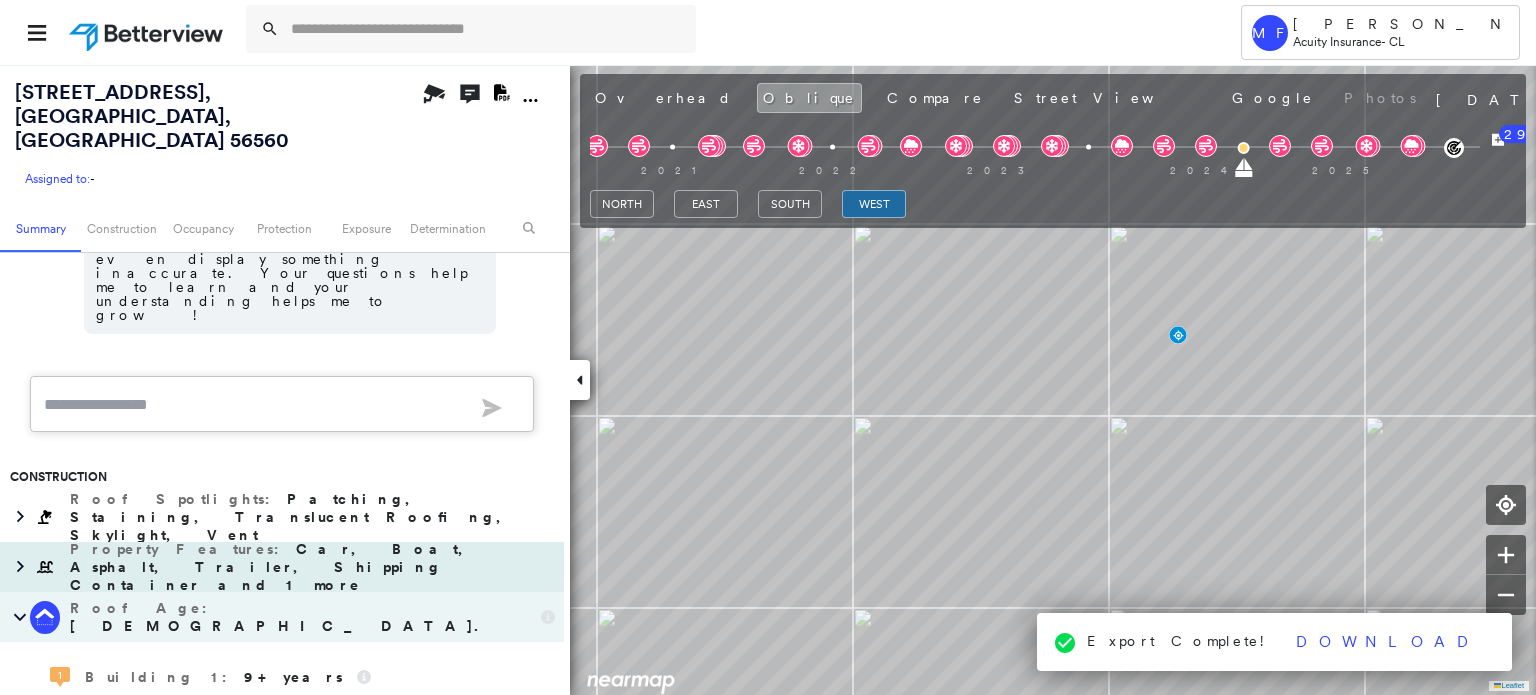 scroll, scrollTop: 1138, scrollLeft: 0, axis: vertical 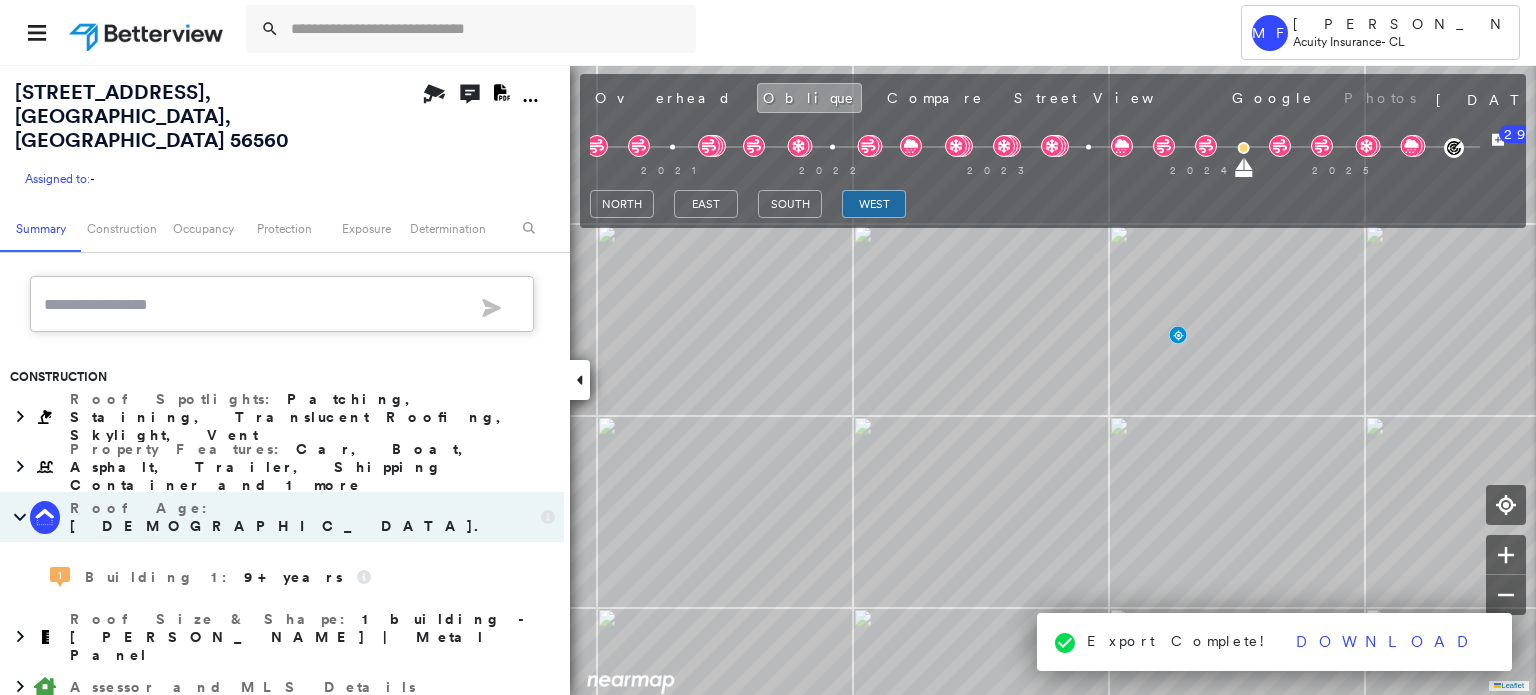click on "Roof Age :  [DEMOGRAPHIC_DATA]+ years old." at bounding box center [282, 517] 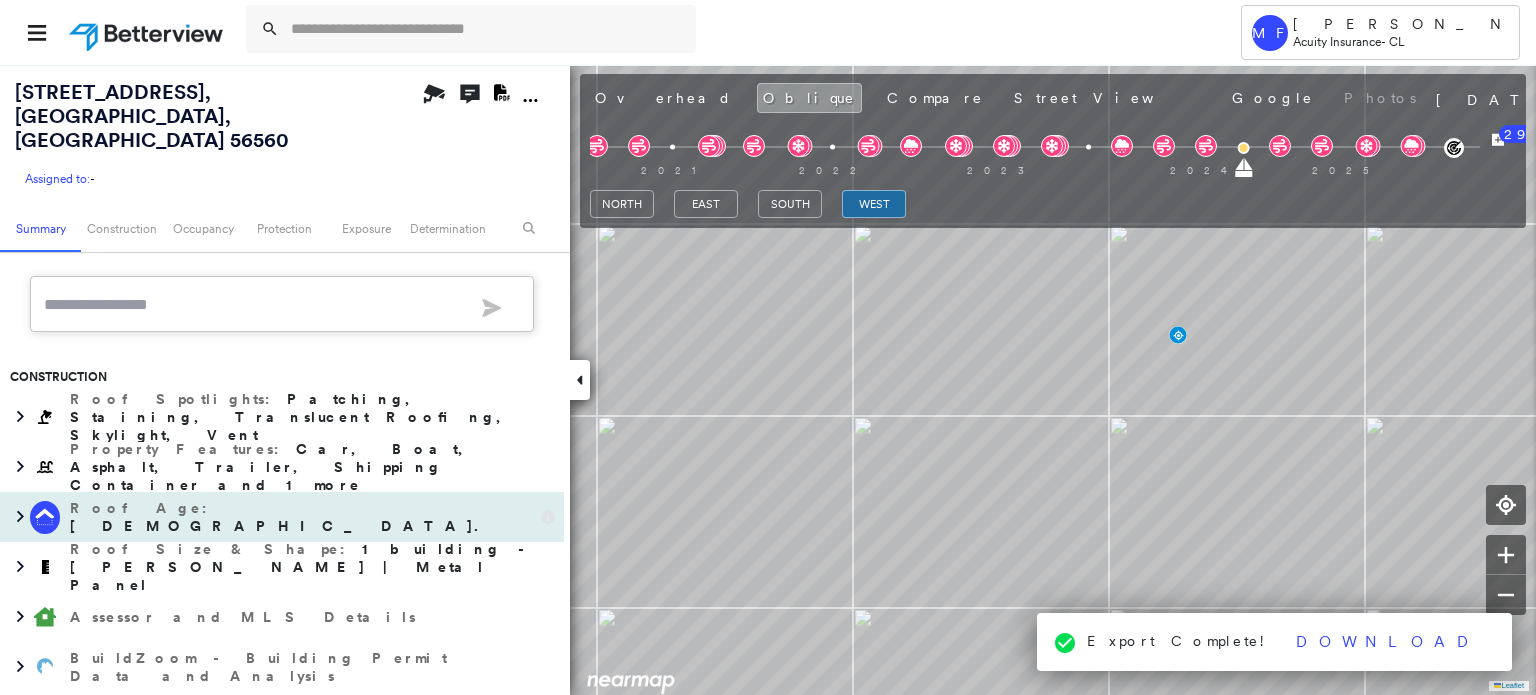 click on "Roof Age :  [DEMOGRAPHIC_DATA]+ years old." at bounding box center (282, 517) 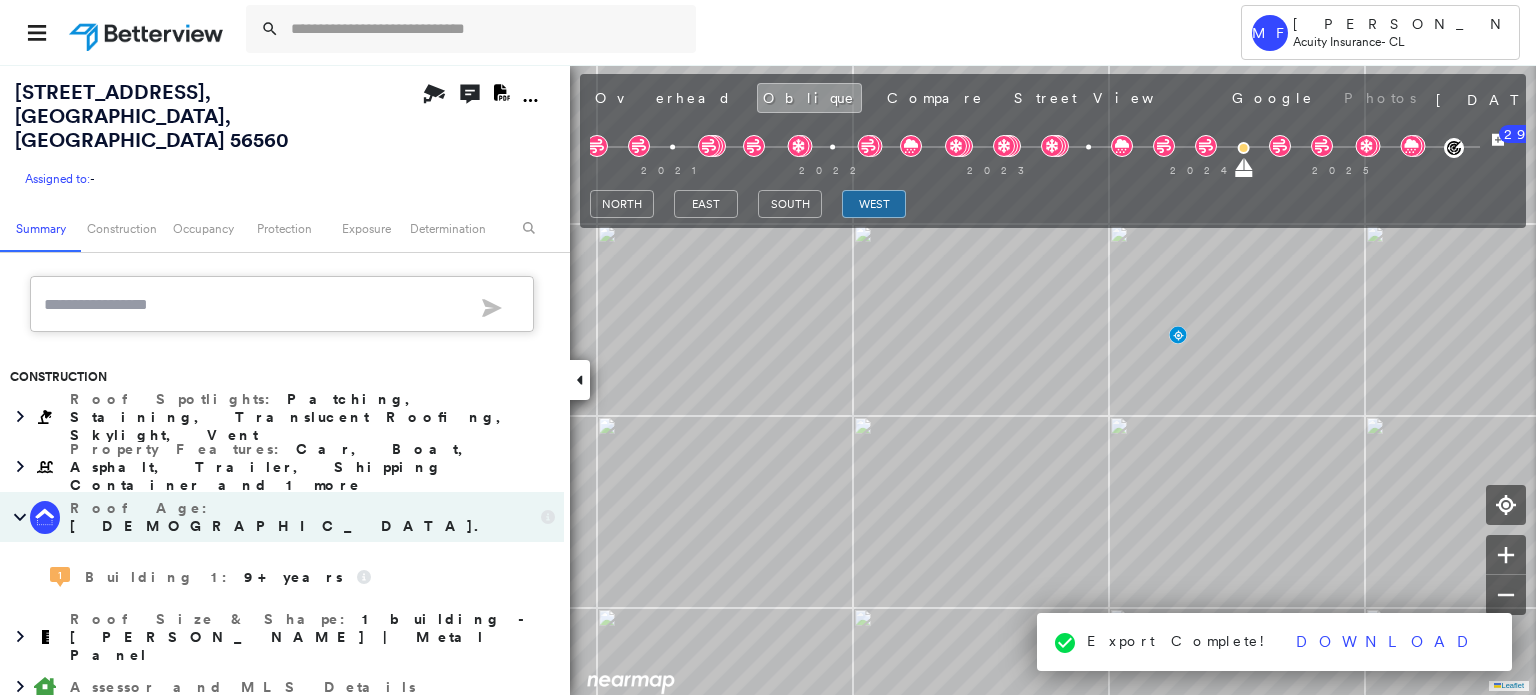 click on "Roof Age :  [DEMOGRAPHIC_DATA]+ years old." at bounding box center [282, 517] 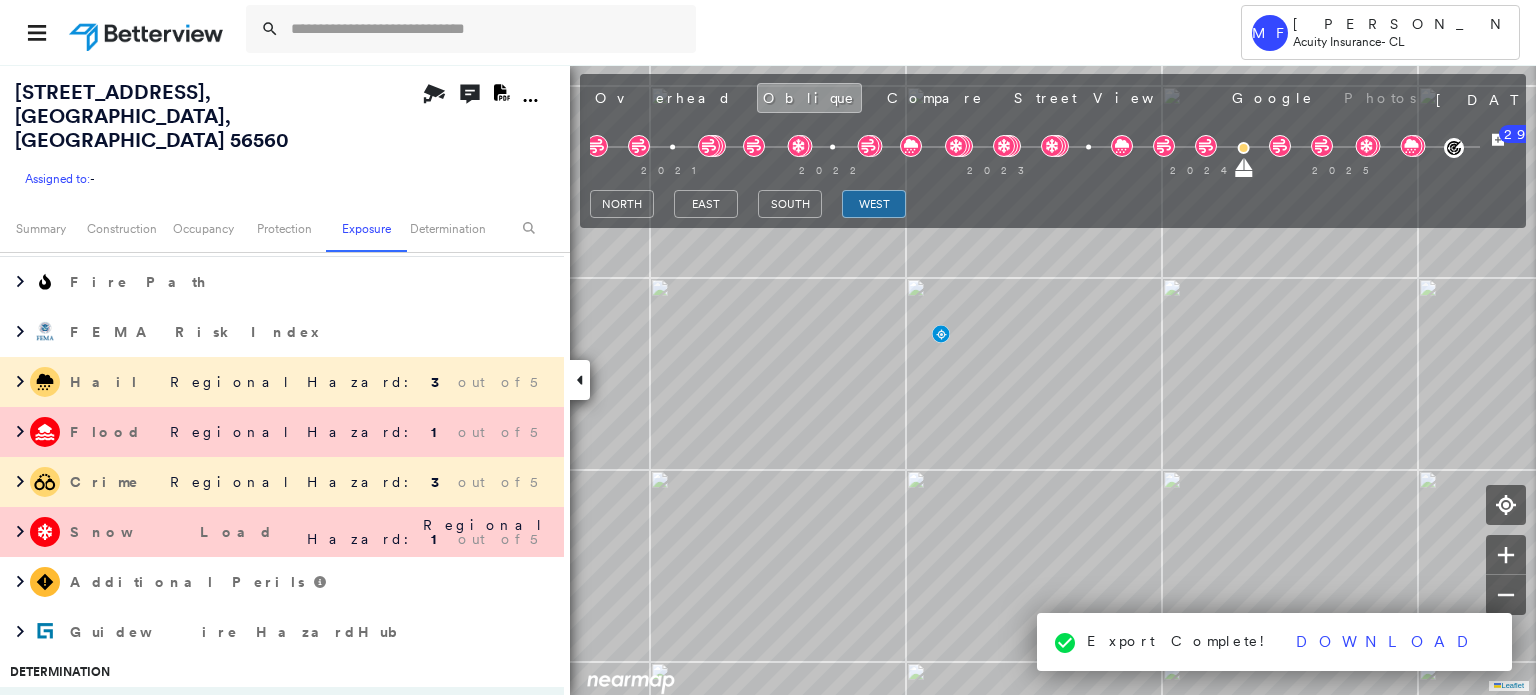 scroll, scrollTop: 2238, scrollLeft: 0, axis: vertical 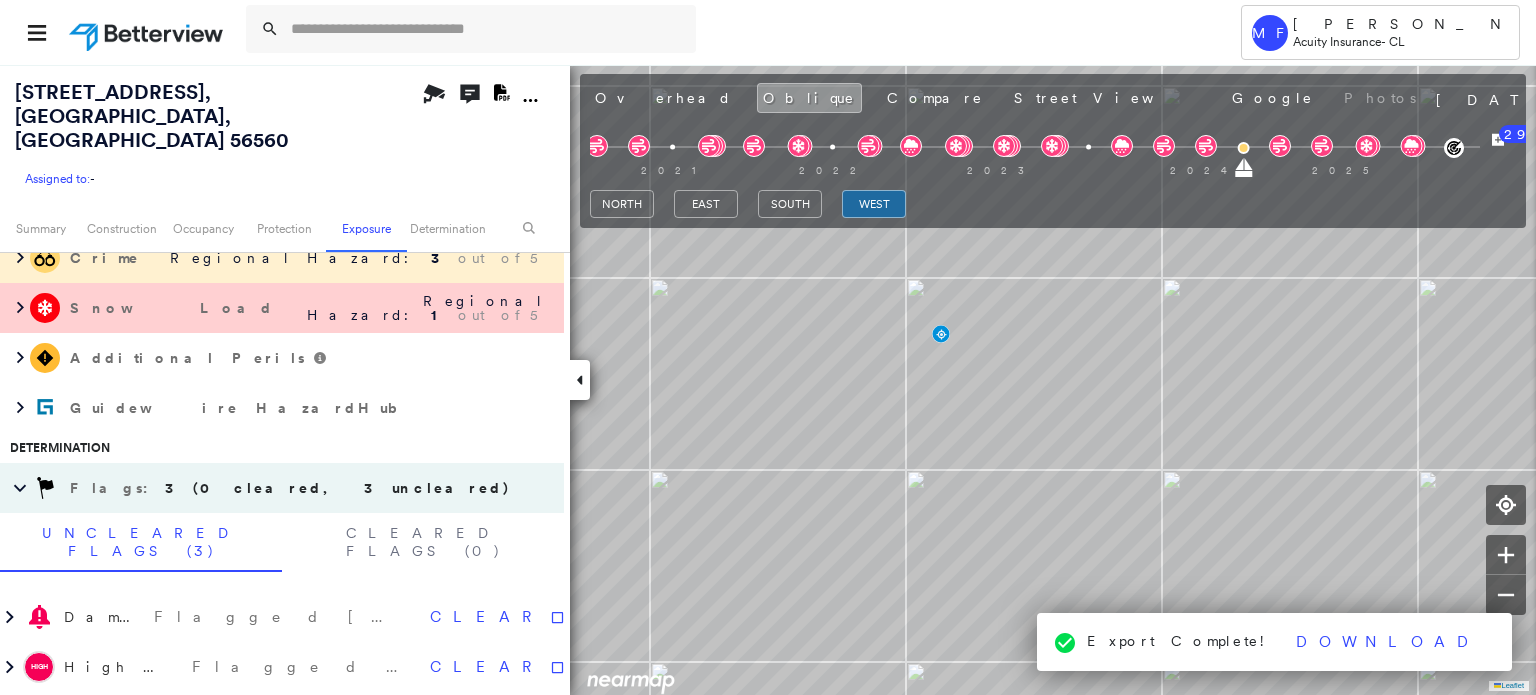 click on "3 (0 cleared, 3 uncleared)" at bounding box center (338, 488) 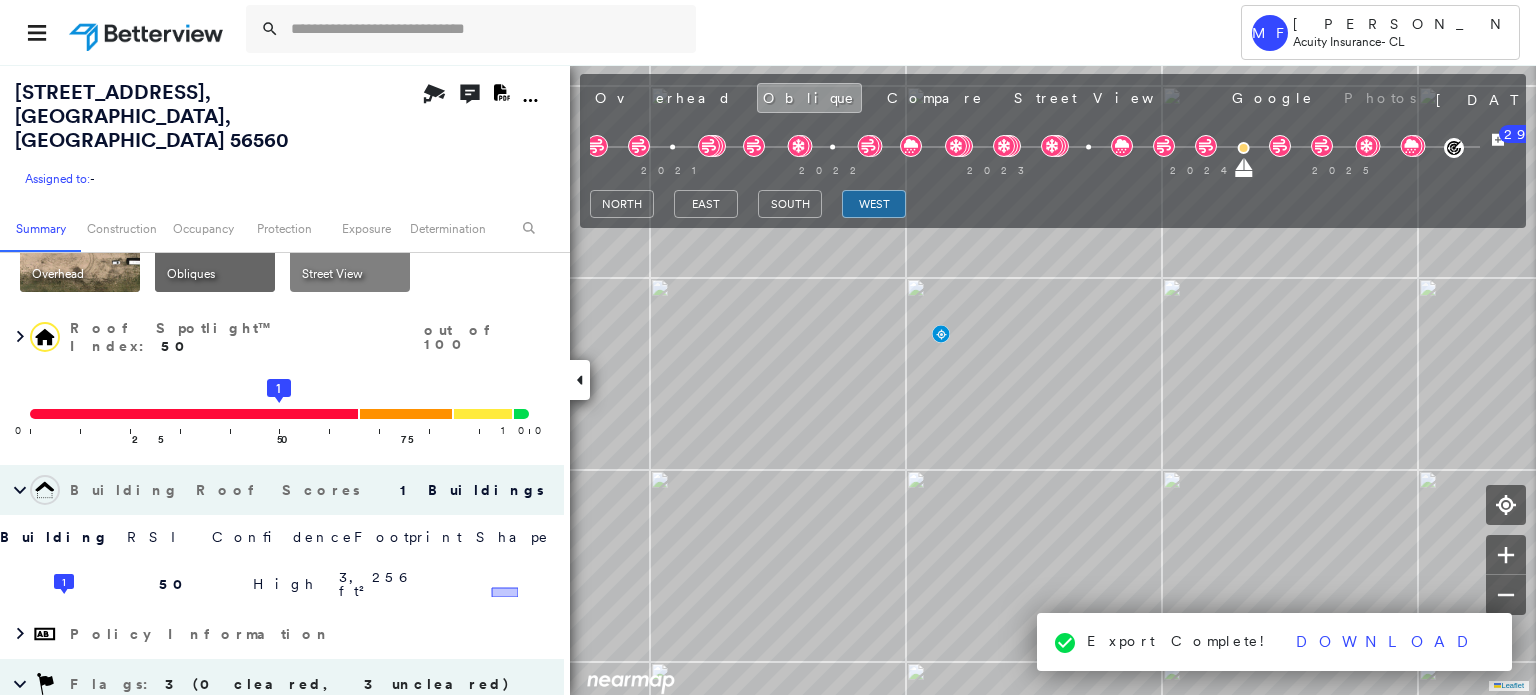 scroll, scrollTop: 0, scrollLeft: 0, axis: both 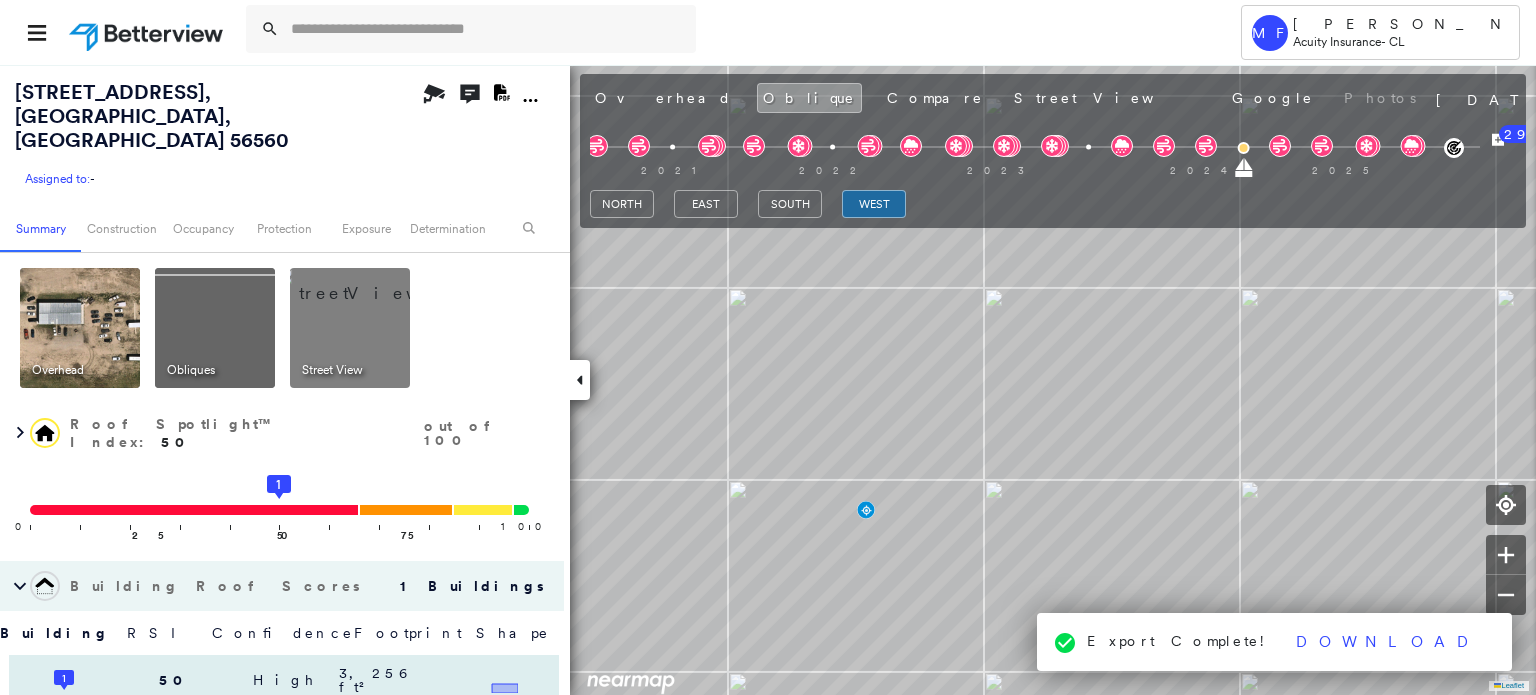 click on "1 50 High 3,256 ft²" at bounding box center [284, 680] 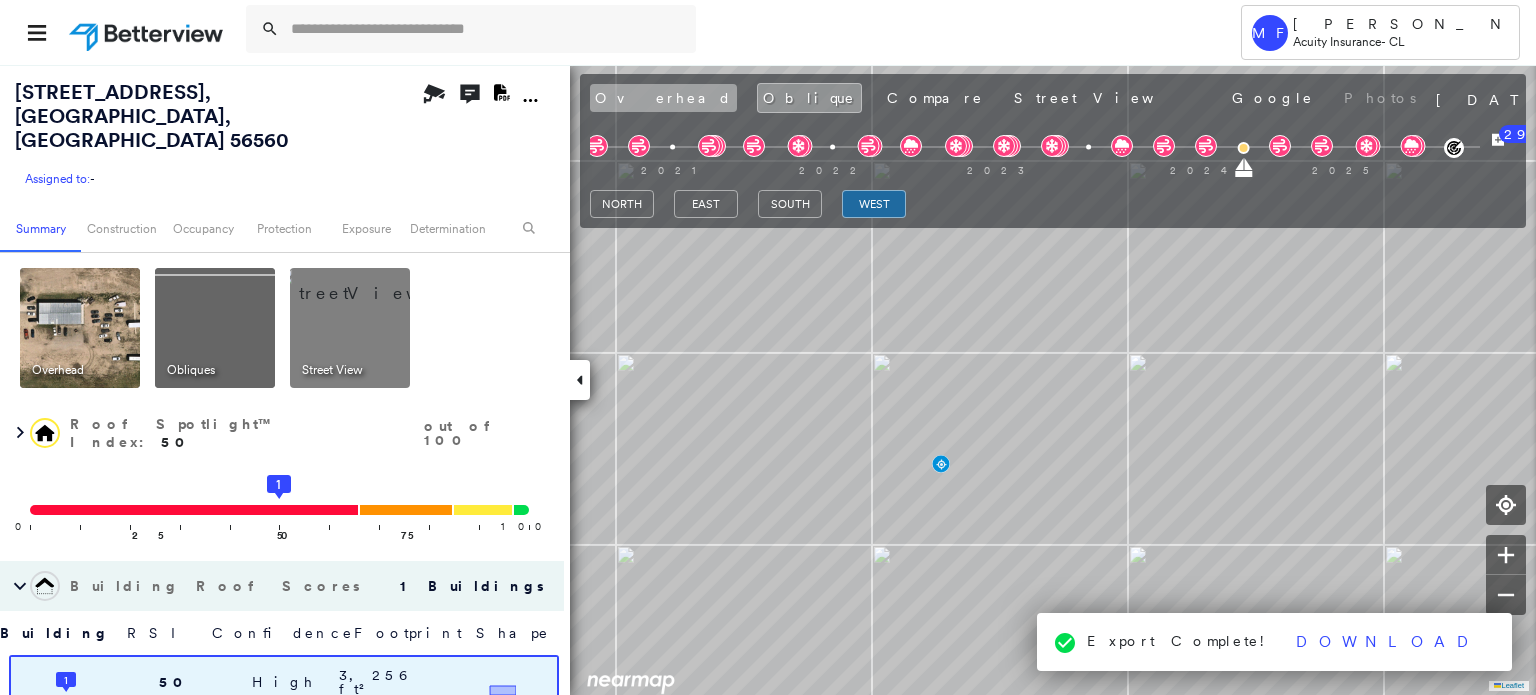 click on "Overhead" at bounding box center [663, 98] 